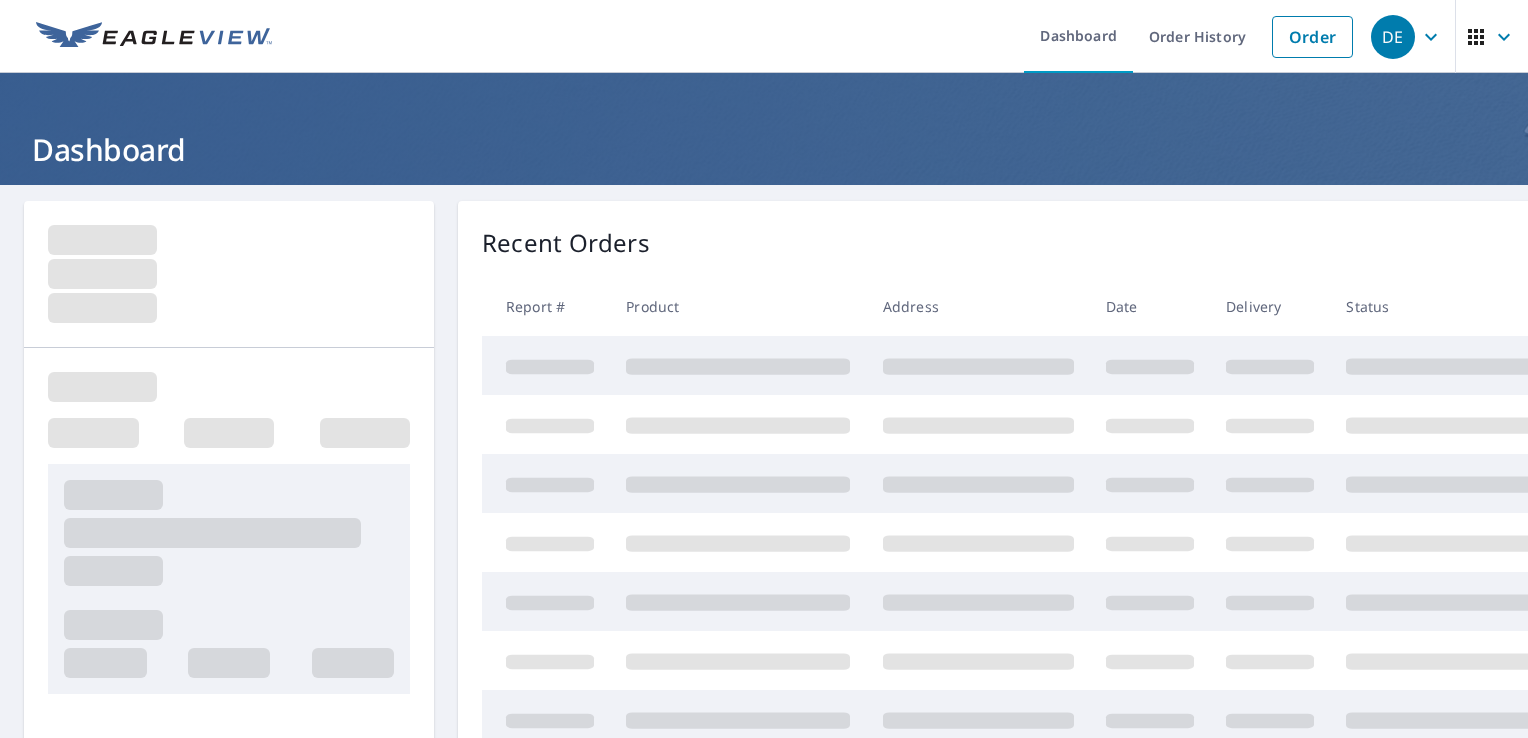 scroll, scrollTop: 0, scrollLeft: 0, axis: both 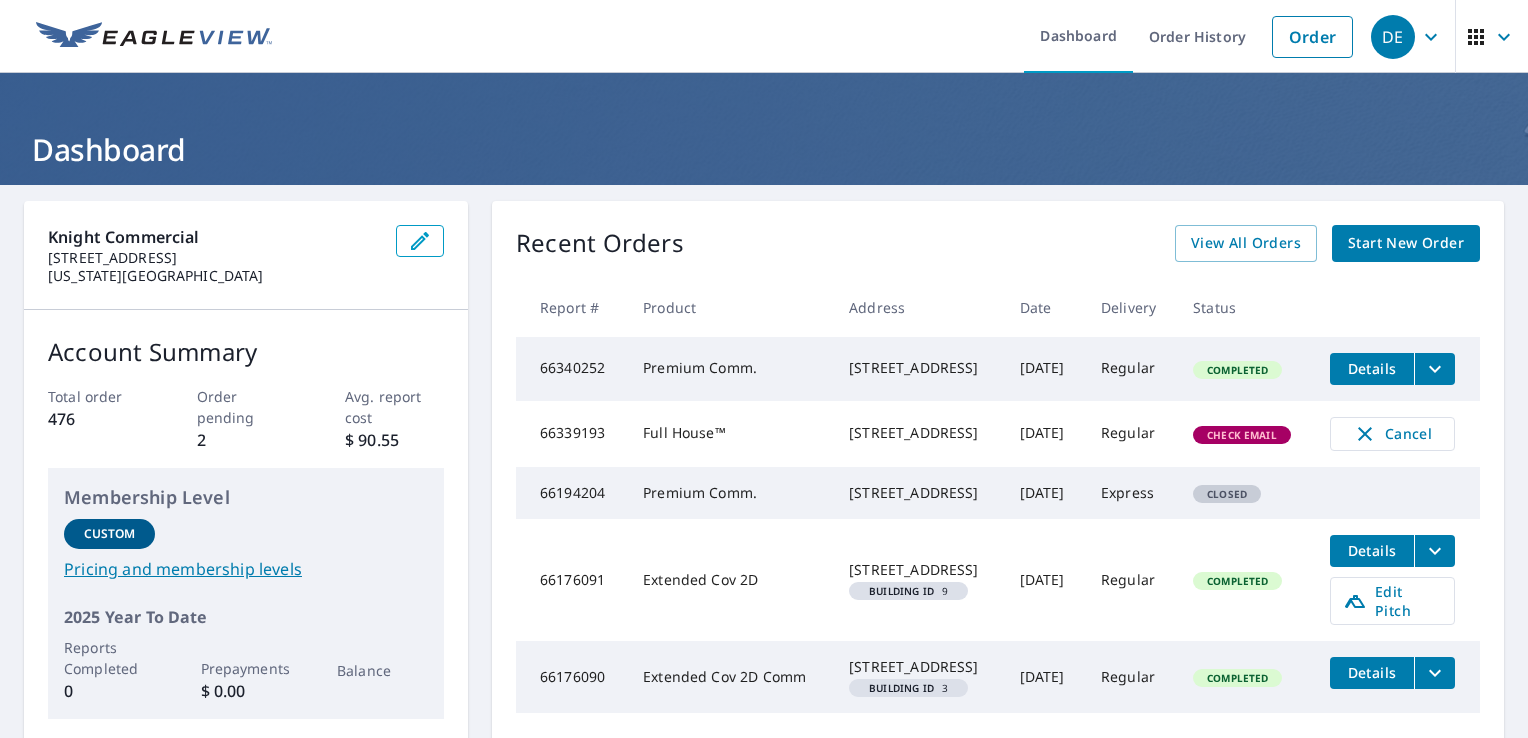 click on "Start New Order" at bounding box center (1406, 243) 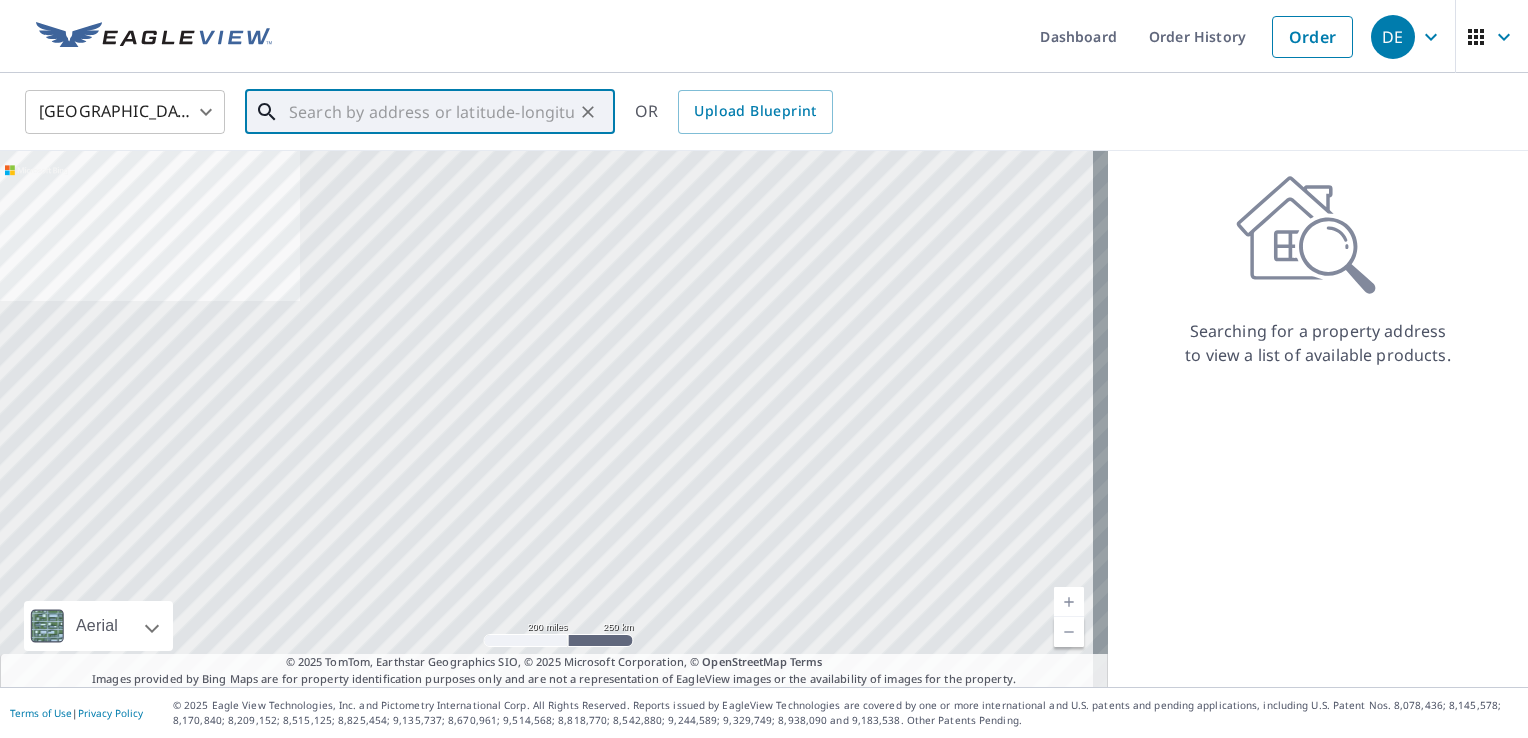 click at bounding box center (431, 112) 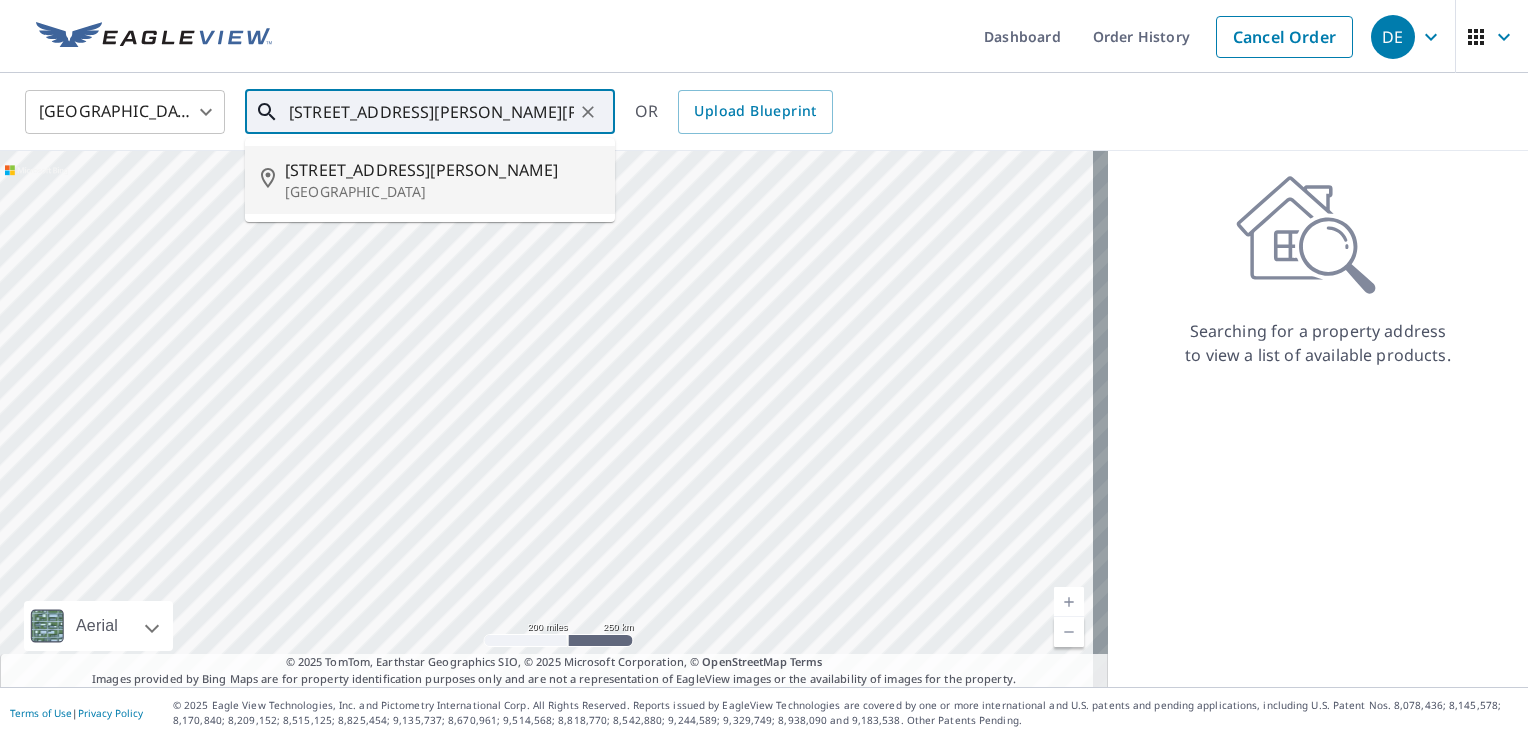 click on "[STREET_ADDRESS][PERSON_NAME]" at bounding box center [442, 170] 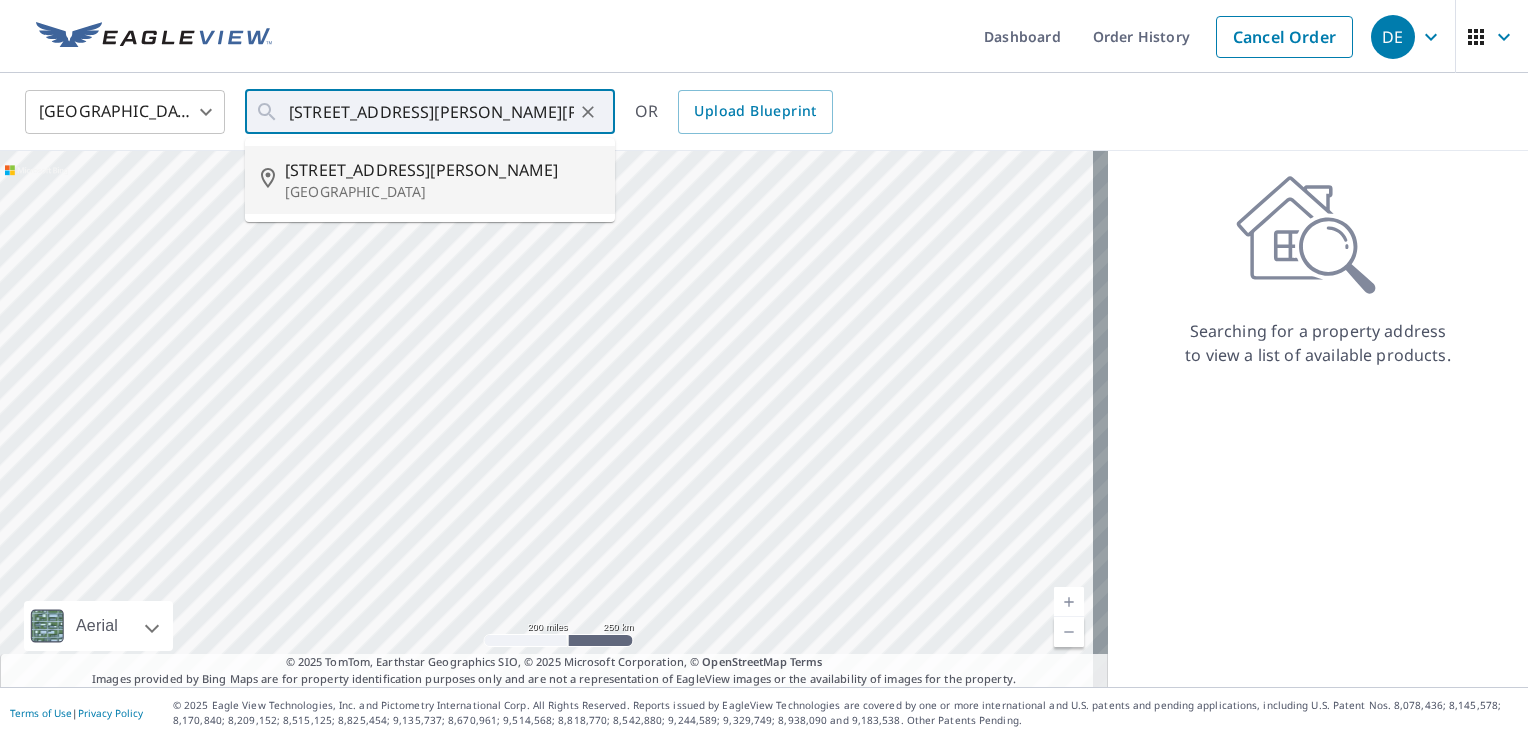 type on "[STREET_ADDRESS][PERSON_NAME]" 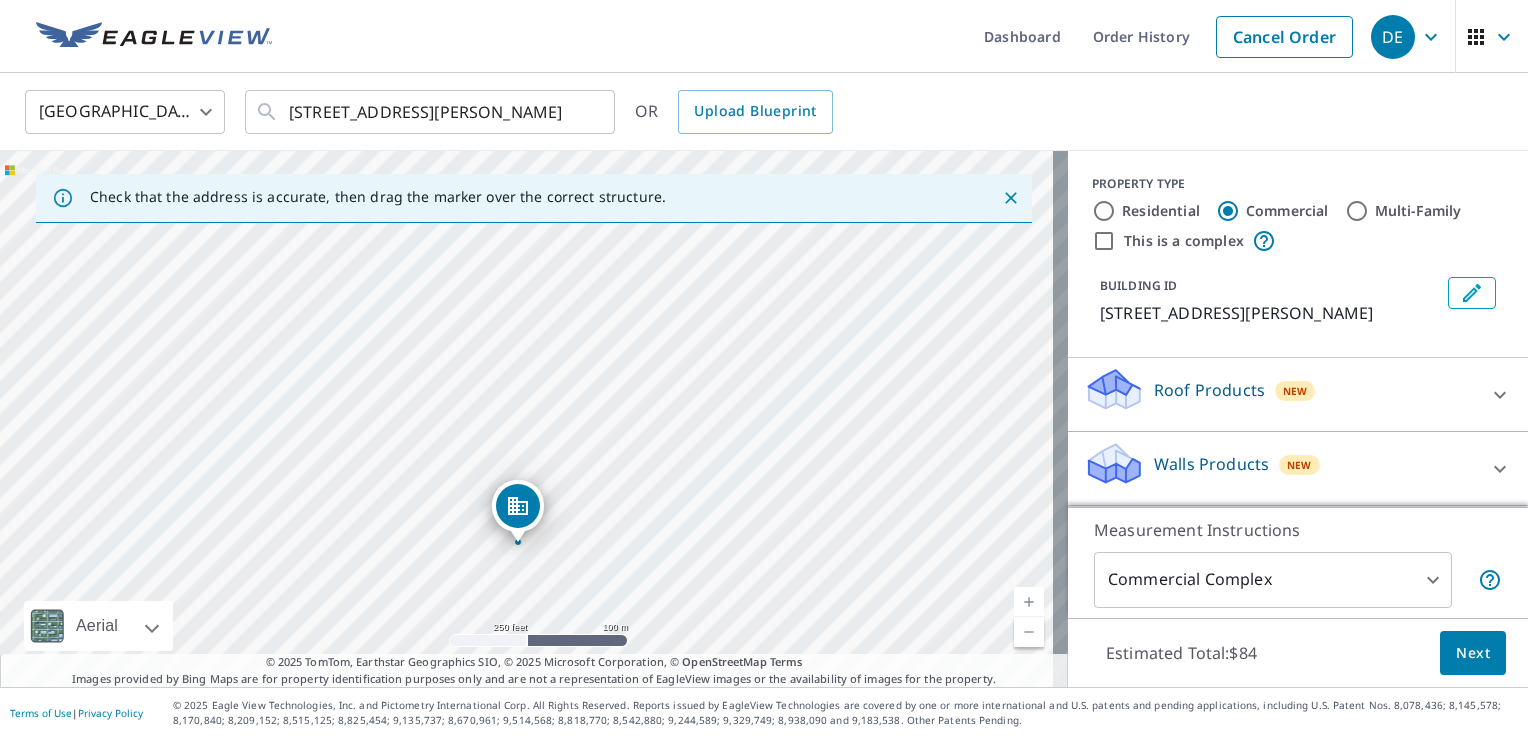 drag, startPoint x: 641, startPoint y: 365, endPoint x: 632, endPoint y: 491, distance: 126.32102 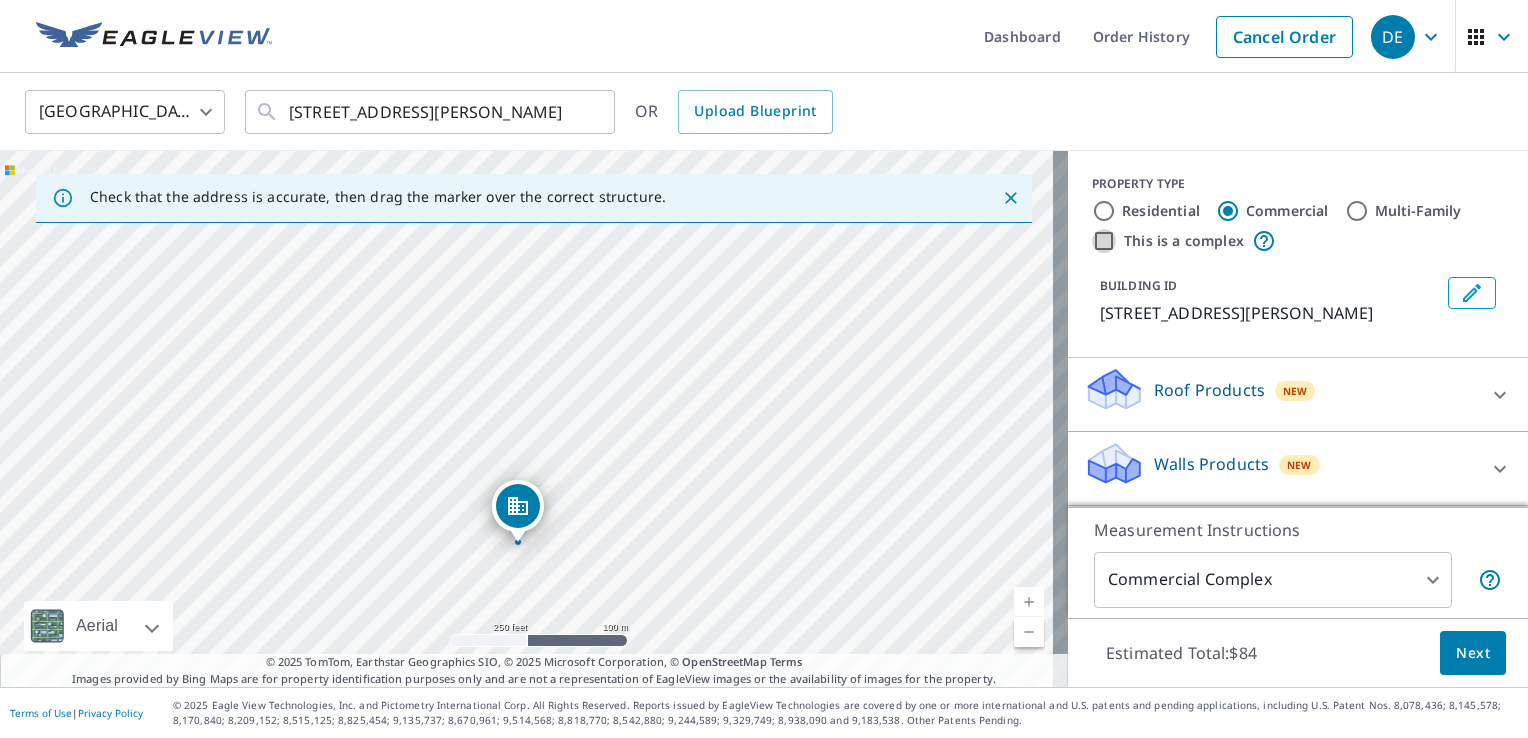 click on "This is a complex" at bounding box center (1104, 241) 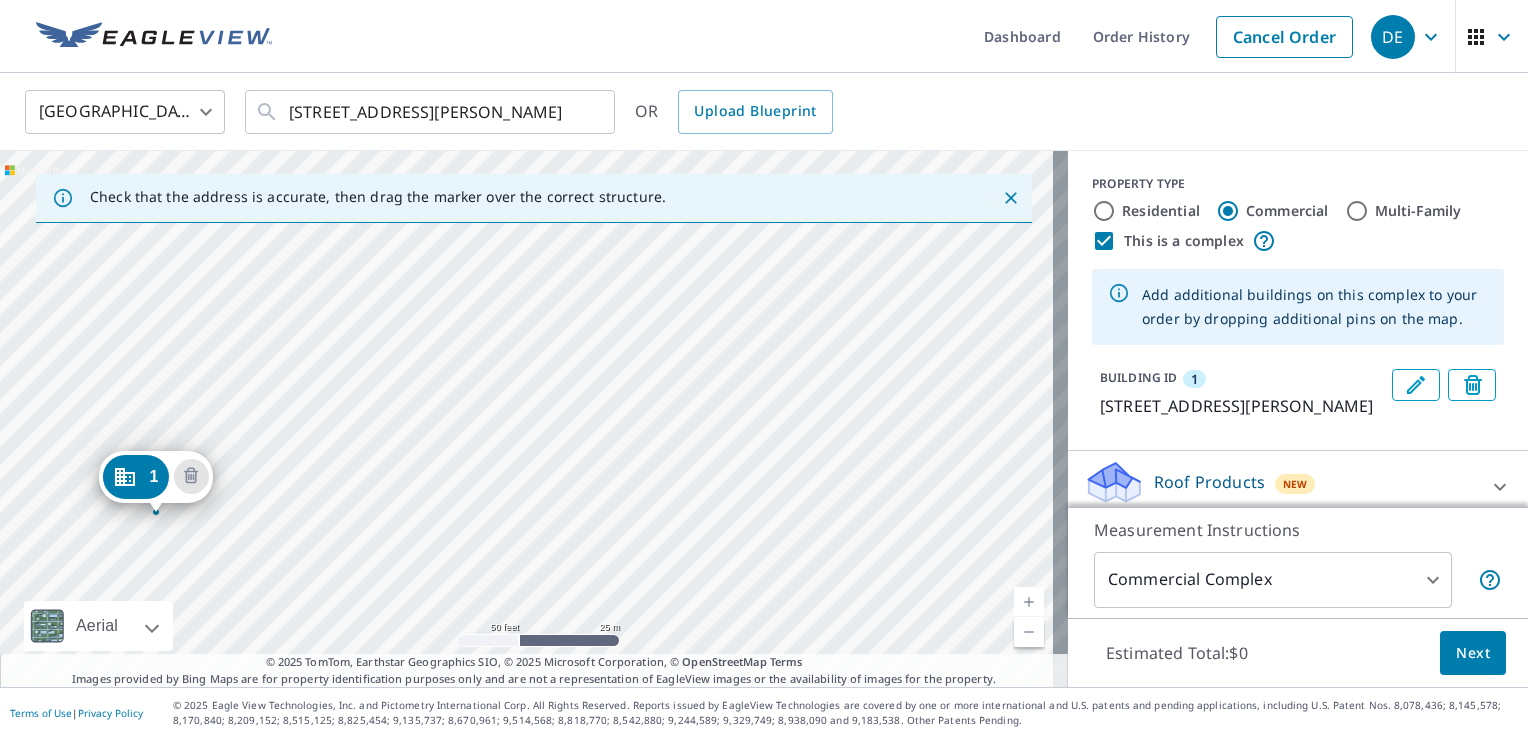 click on "1 [STREET_ADDRESS][PERSON_NAME]" at bounding box center (534, 419) 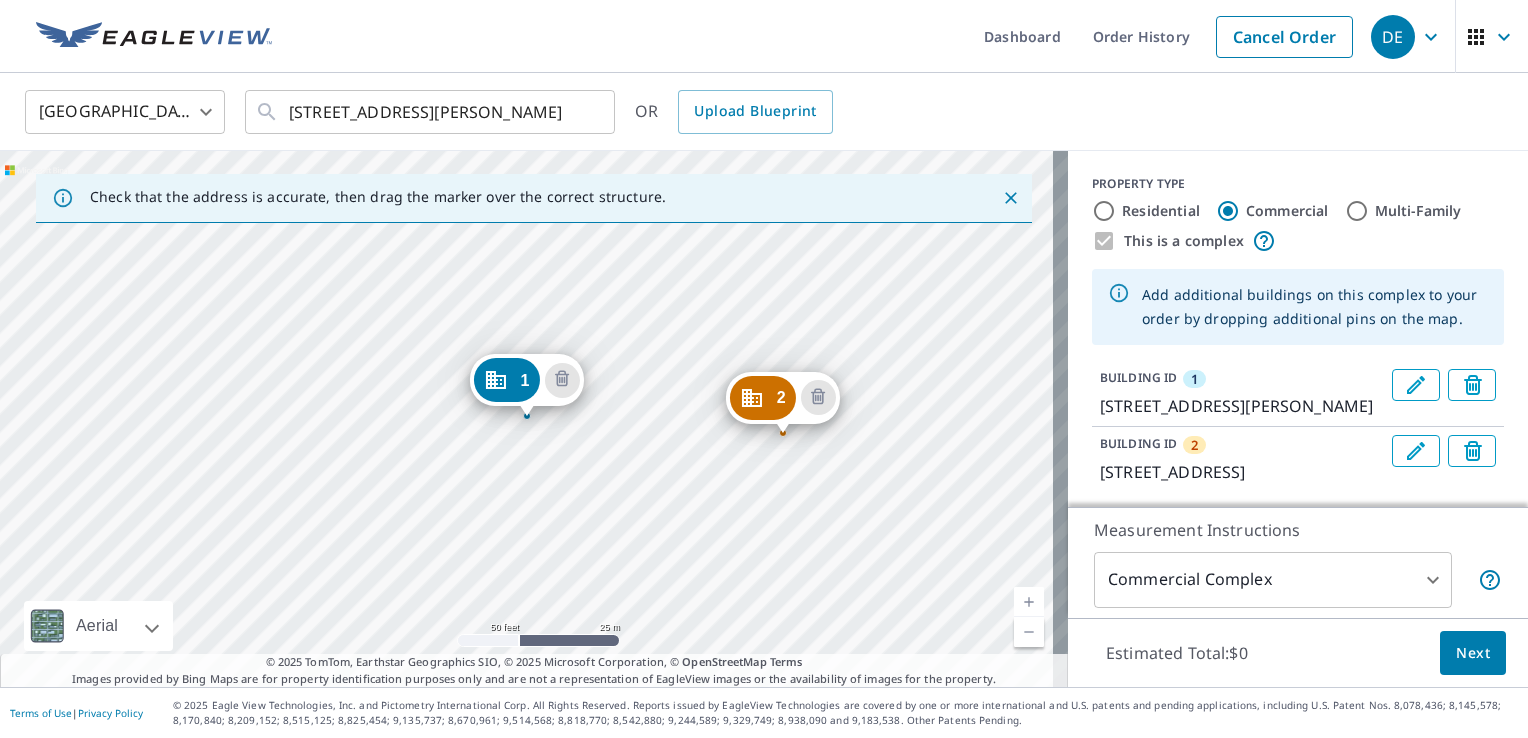 click on "2 [STREET_ADDRESS] 1 [STREET_ADDRESS][PERSON_NAME]" at bounding box center (534, 419) 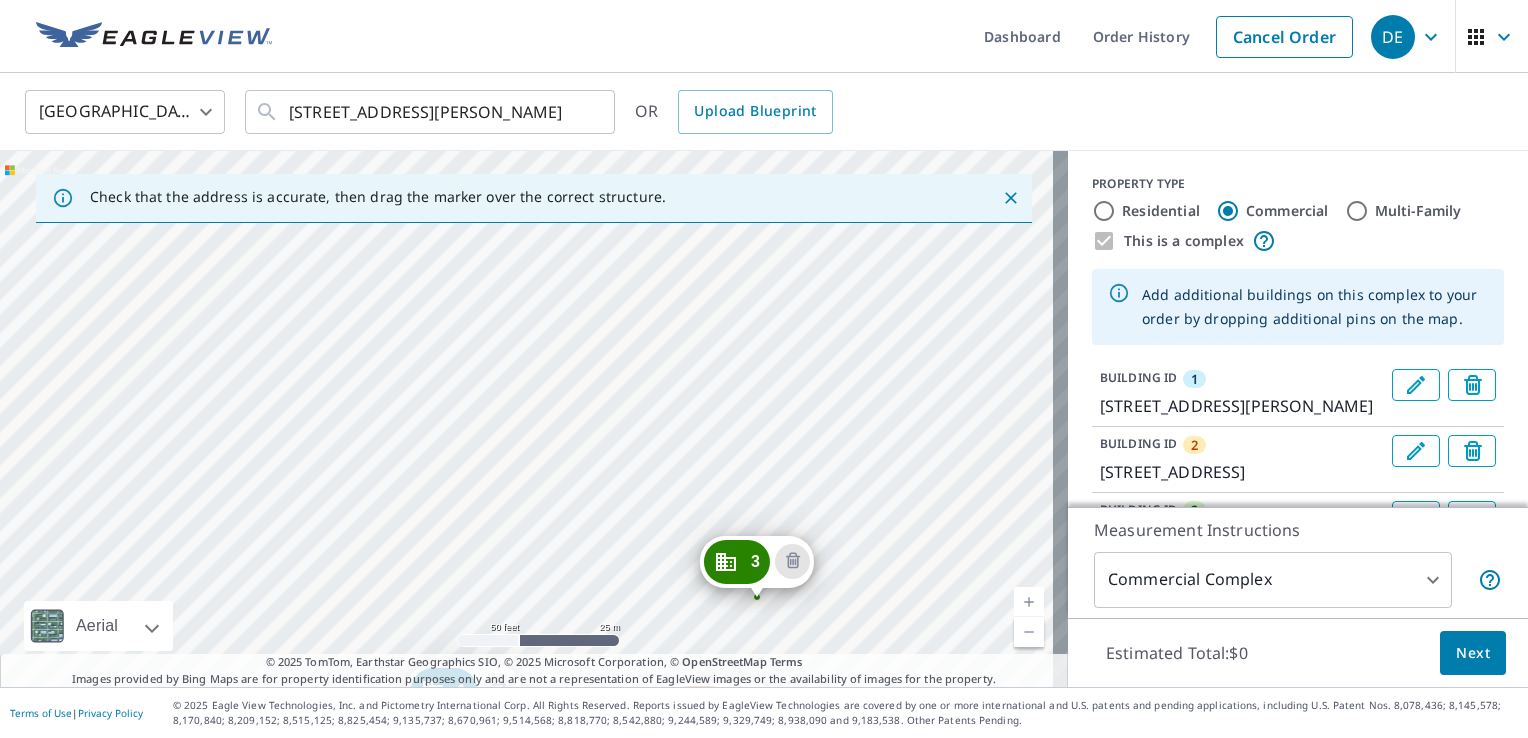 drag, startPoint x: 880, startPoint y: 325, endPoint x: 817, endPoint y: 635, distance: 316.33685 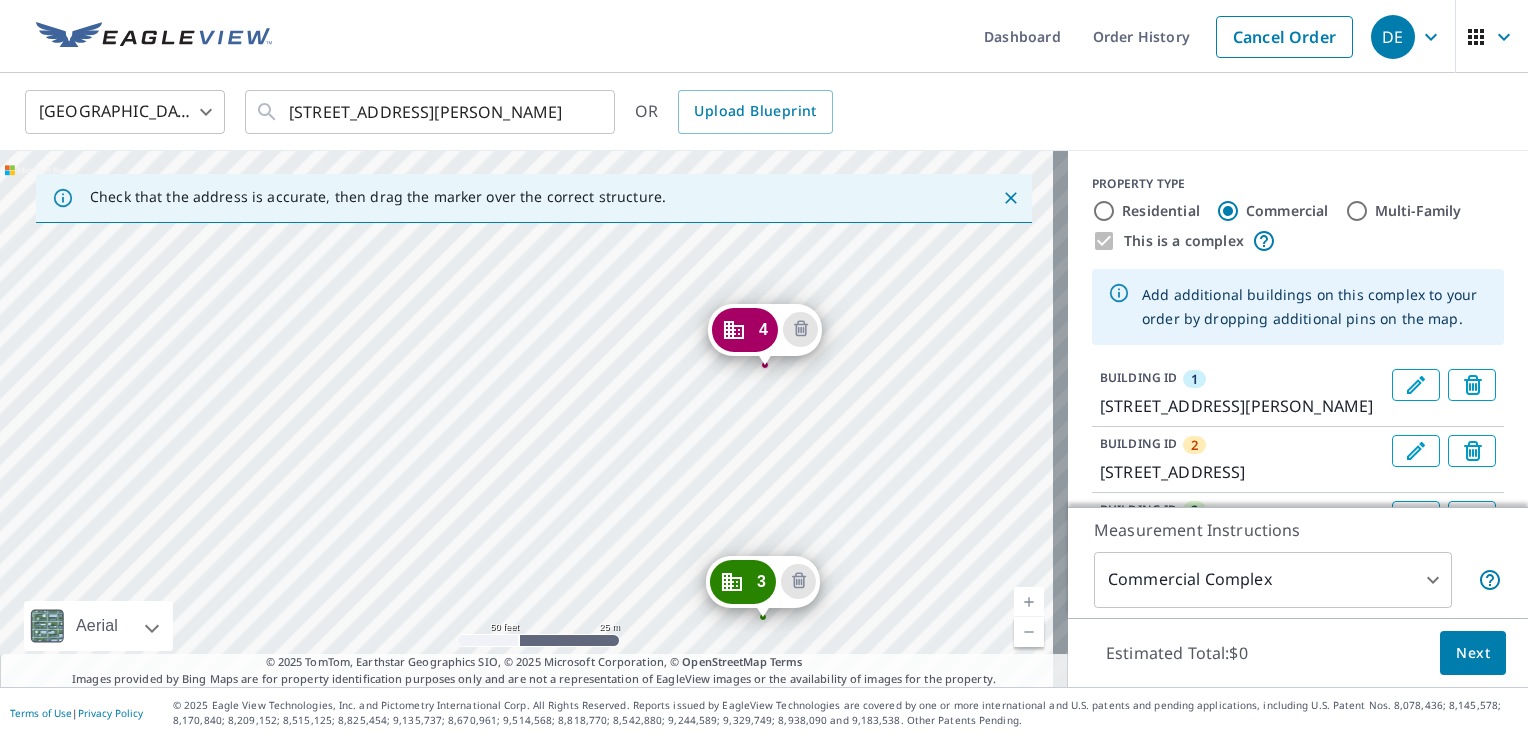drag, startPoint x: 784, startPoint y: 313, endPoint x: 692, endPoint y: 742, distance: 438.7539 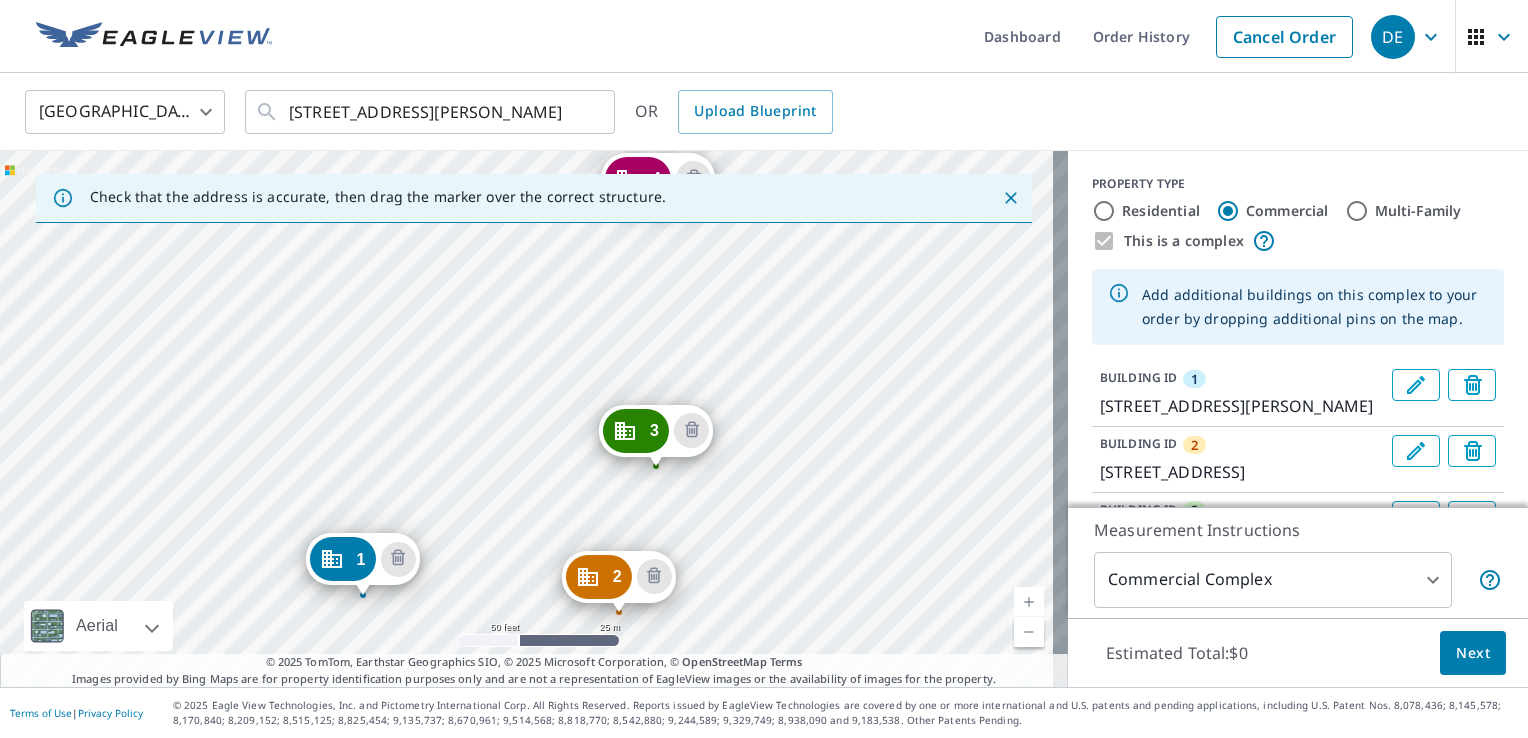 click on "2 [STREET_ADDRESS] 3 [STREET_ADDRESS][PERSON_NAME] 4 [STREET_ADDRESS][PERSON_NAME] 1 [STREET_ADDRESS][PERSON_NAME]" at bounding box center [534, 419] 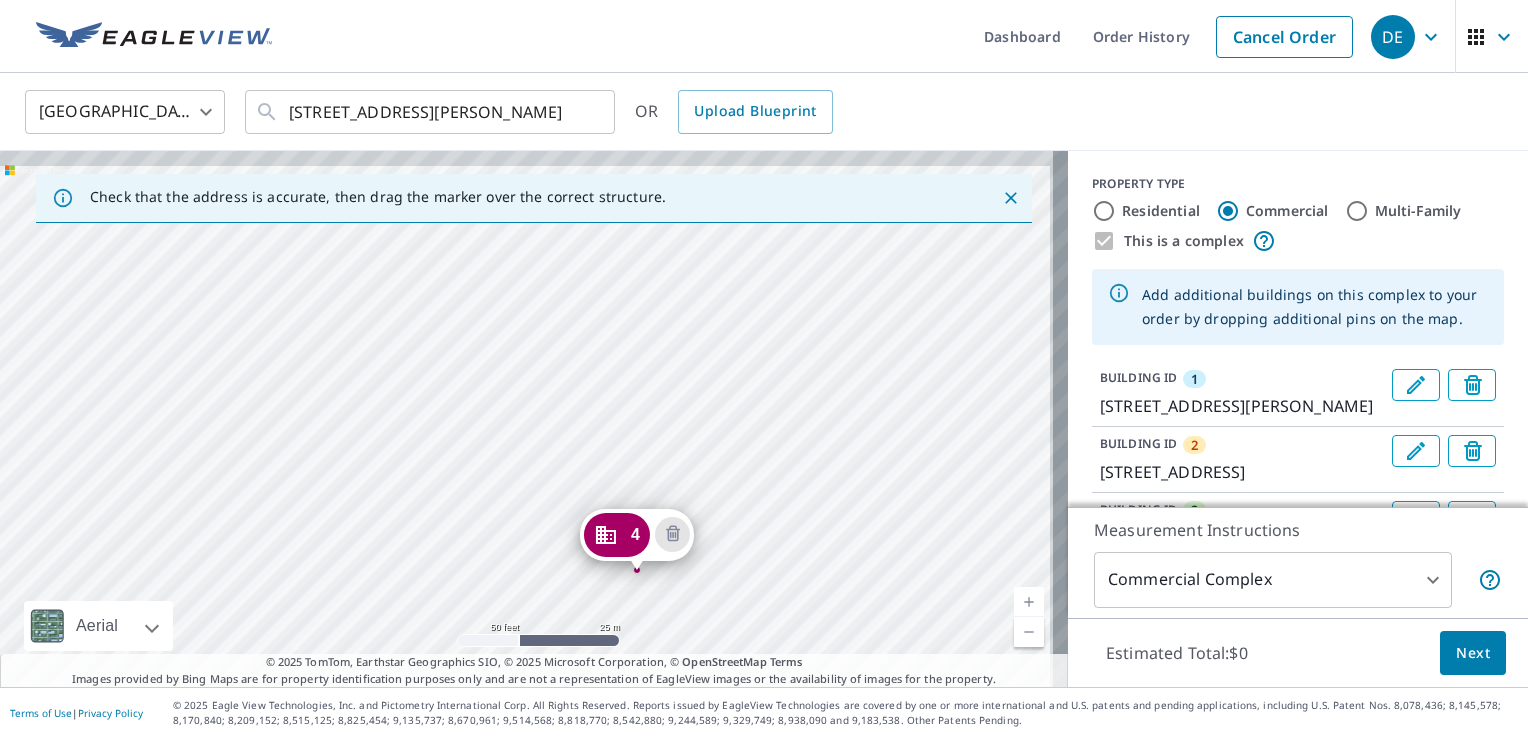 drag, startPoint x: 621, startPoint y: 274, endPoint x: 597, endPoint y: 645, distance: 371.77548 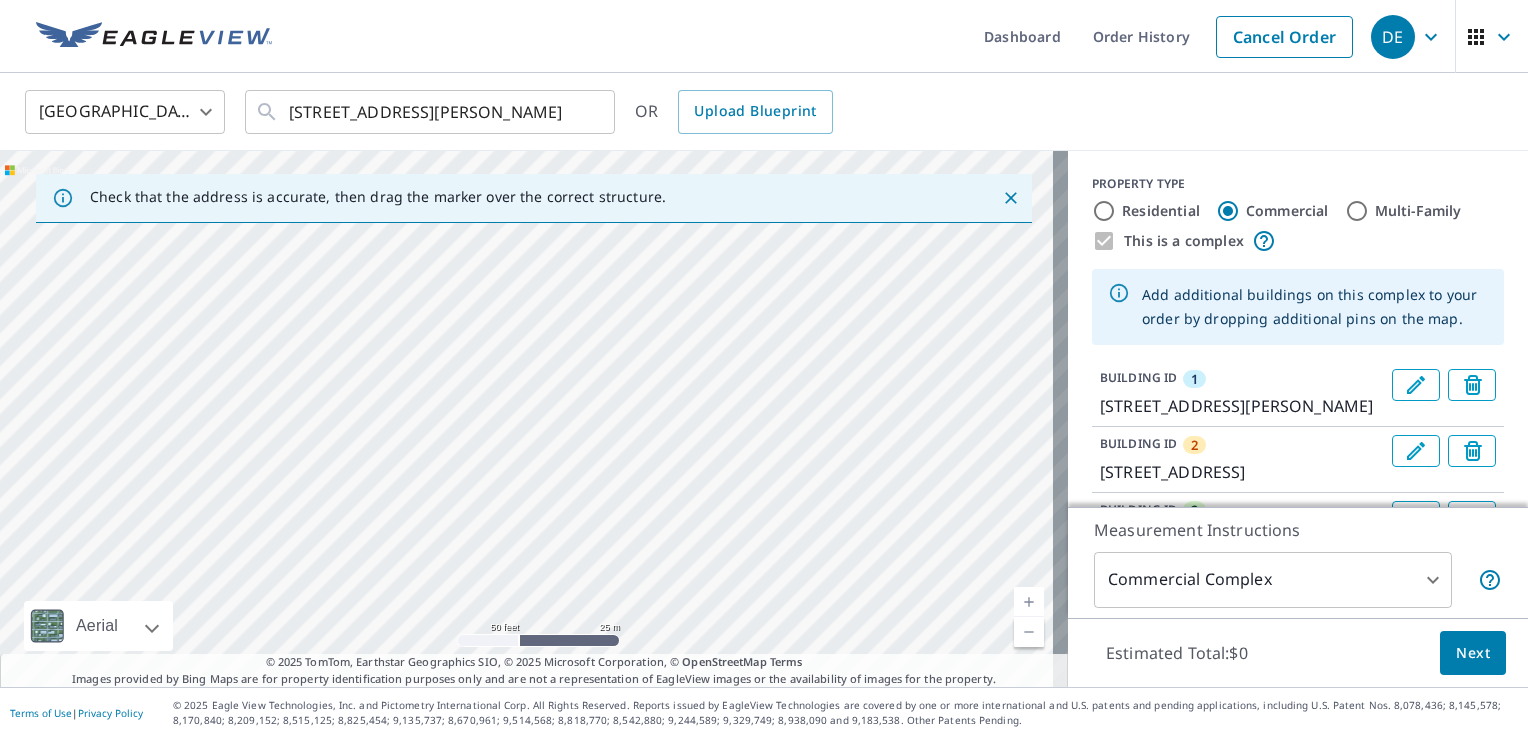 drag, startPoint x: 603, startPoint y: 322, endPoint x: 548, endPoint y: 686, distance: 368.13177 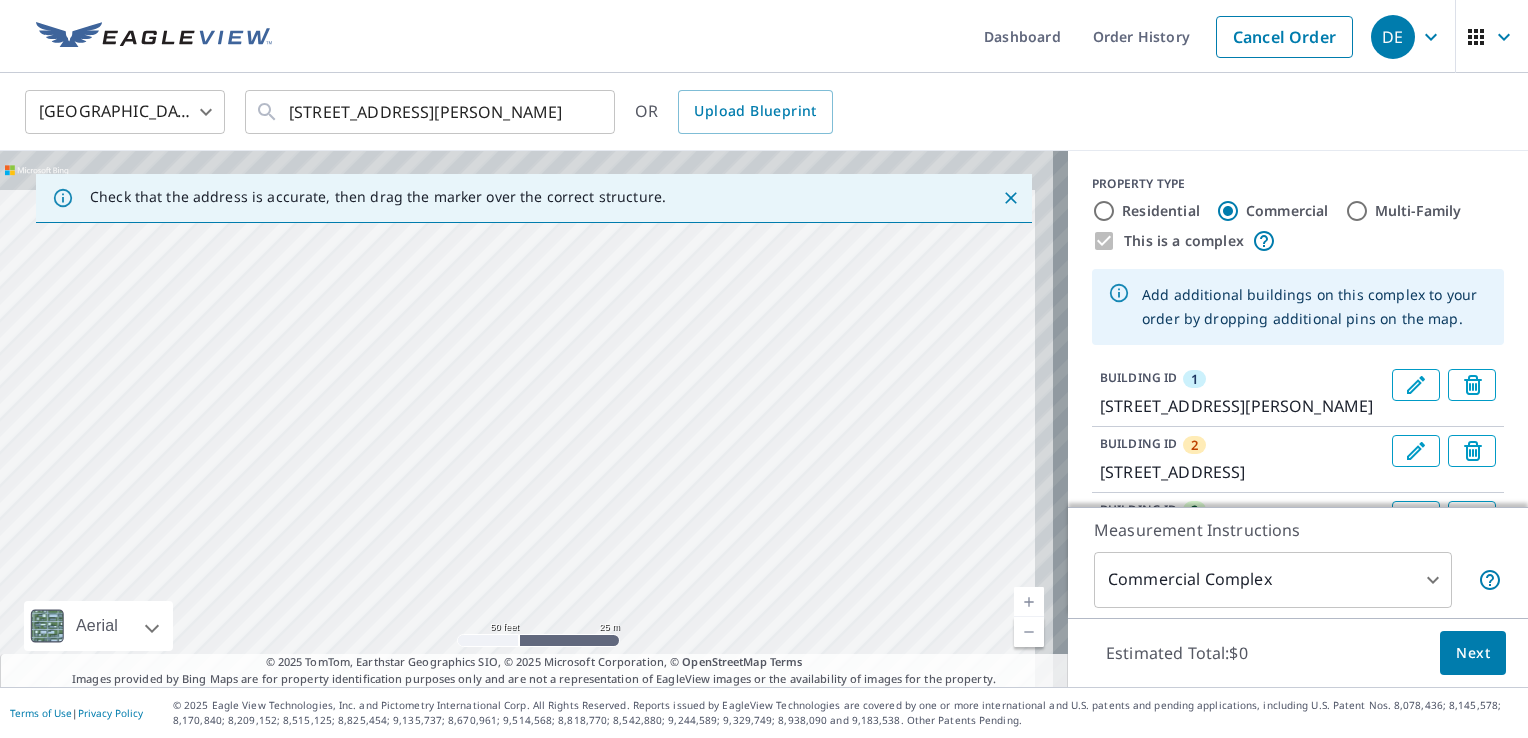 drag, startPoint x: 637, startPoint y: 306, endPoint x: 597, endPoint y: 630, distance: 326.4598 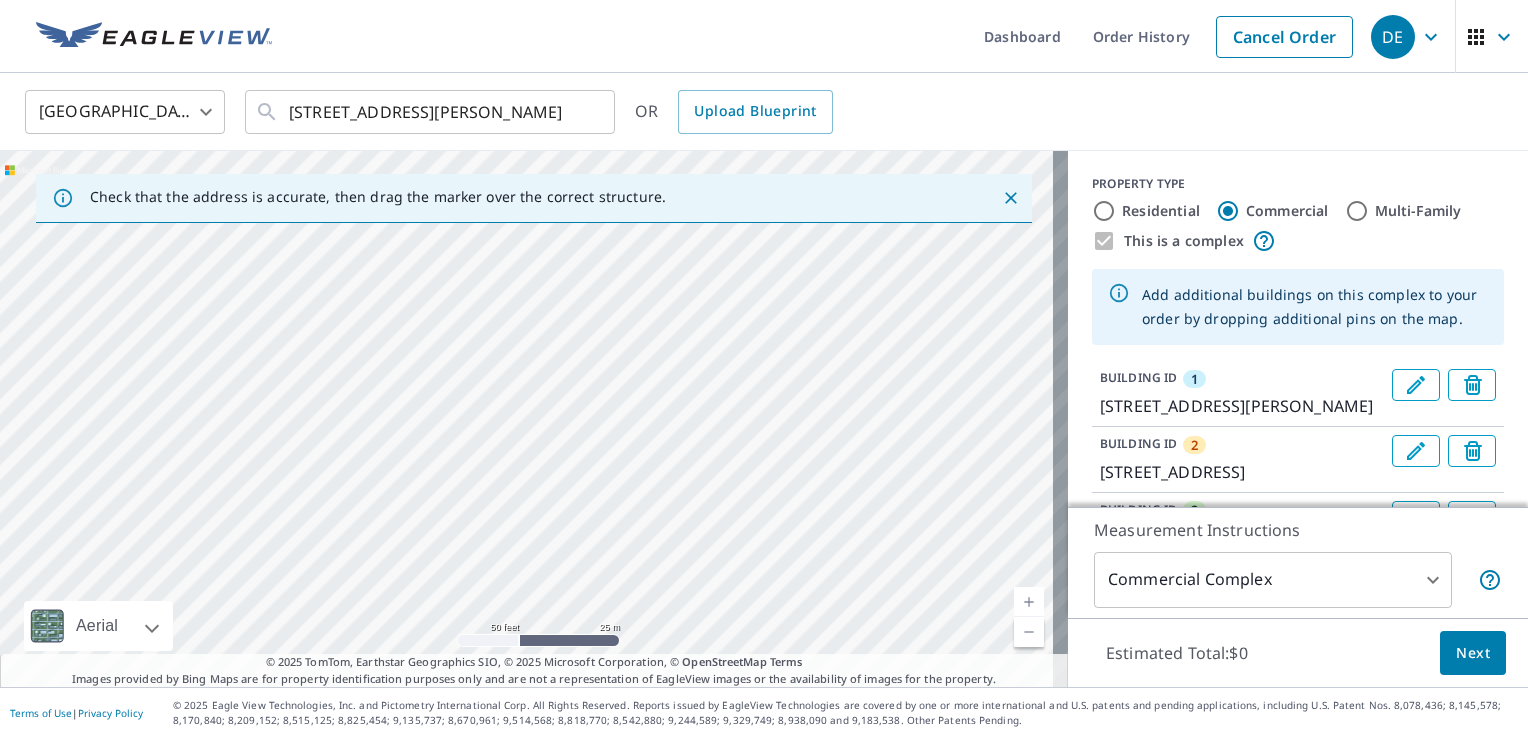 drag, startPoint x: 625, startPoint y: 561, endPoint x: 598, endPoint y: 184, distance: 377.9656 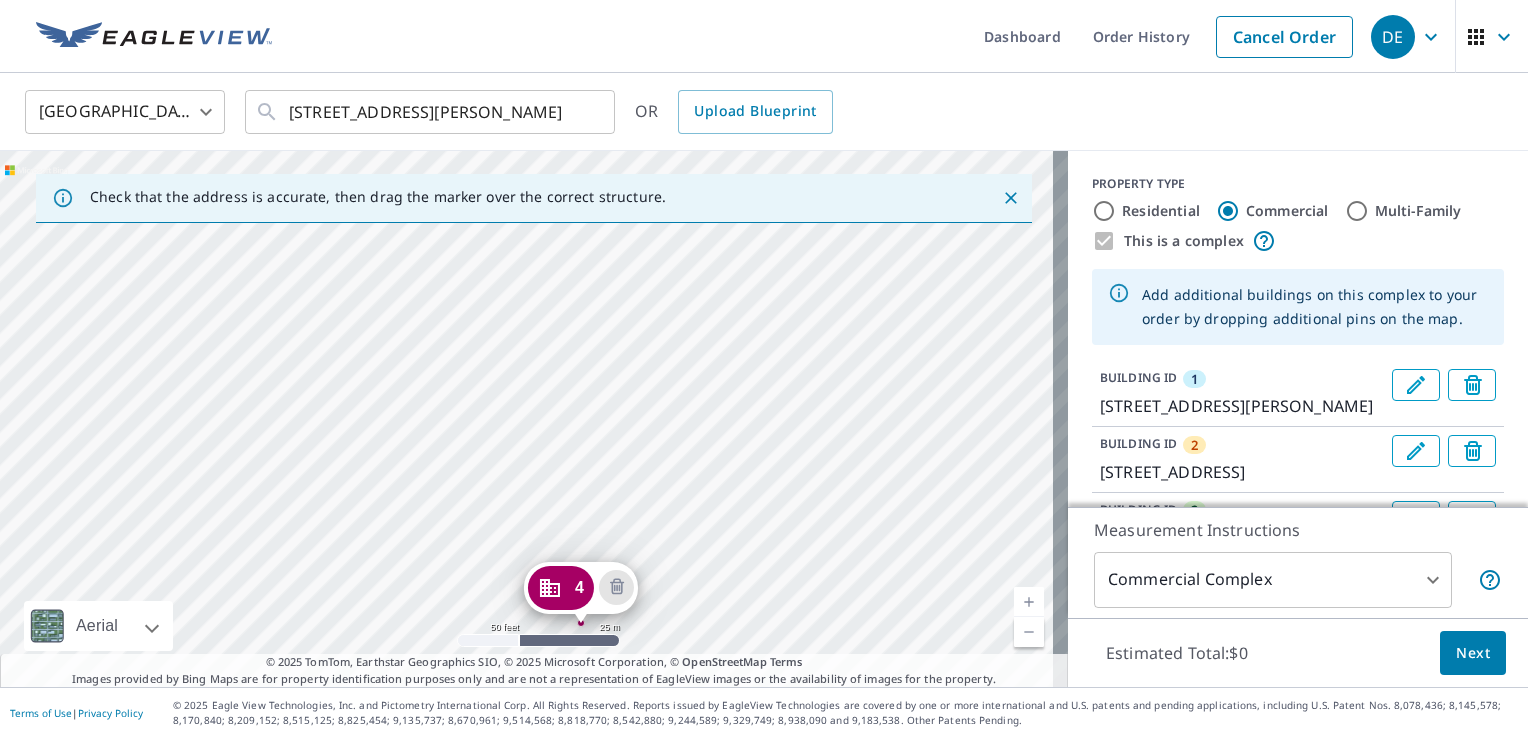 drag, startPoint x: 642, startPoint y: 615, endPoint x: 608, endPoint y: 190, distance: 426.35782 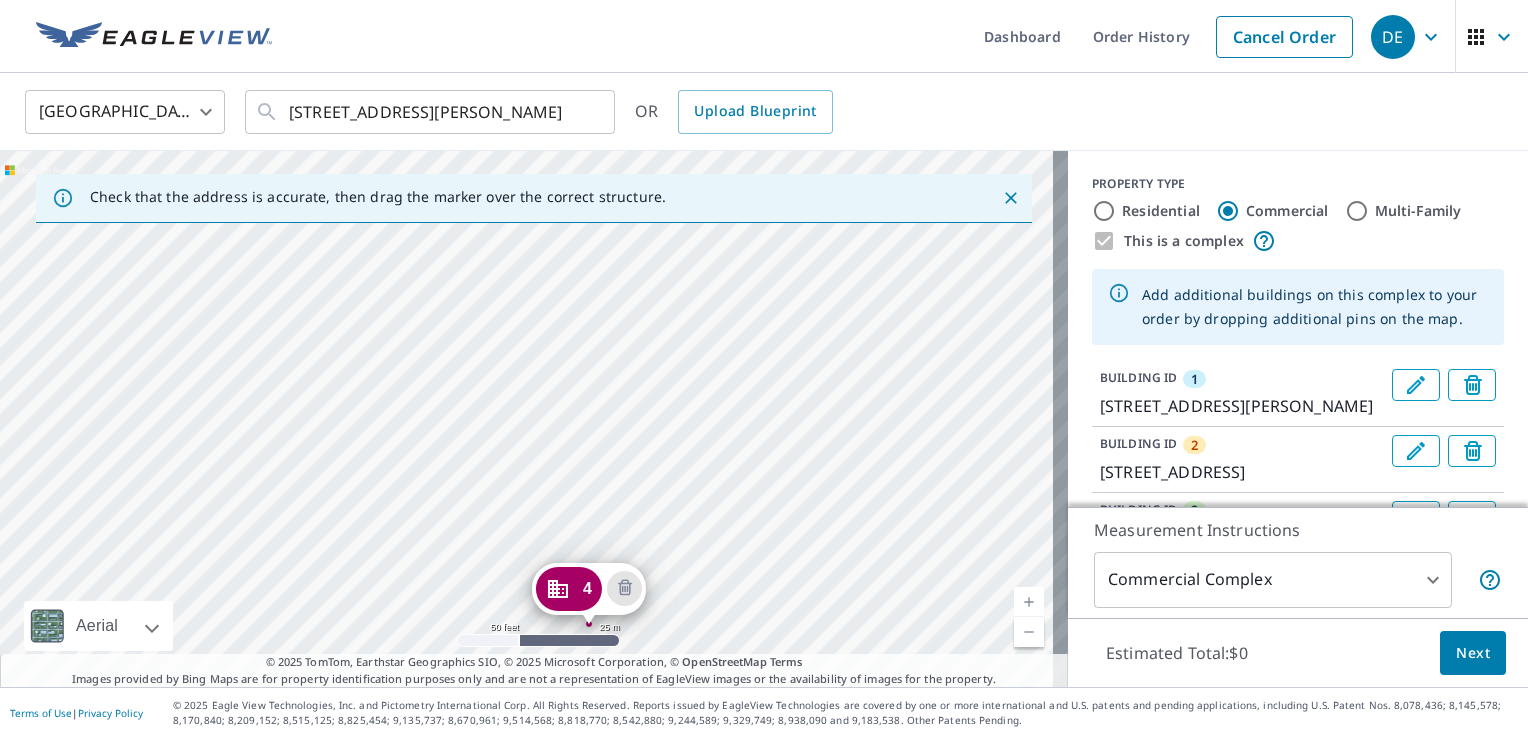 click on "Check that the address is accurate, then drag the marker over the correct structure." 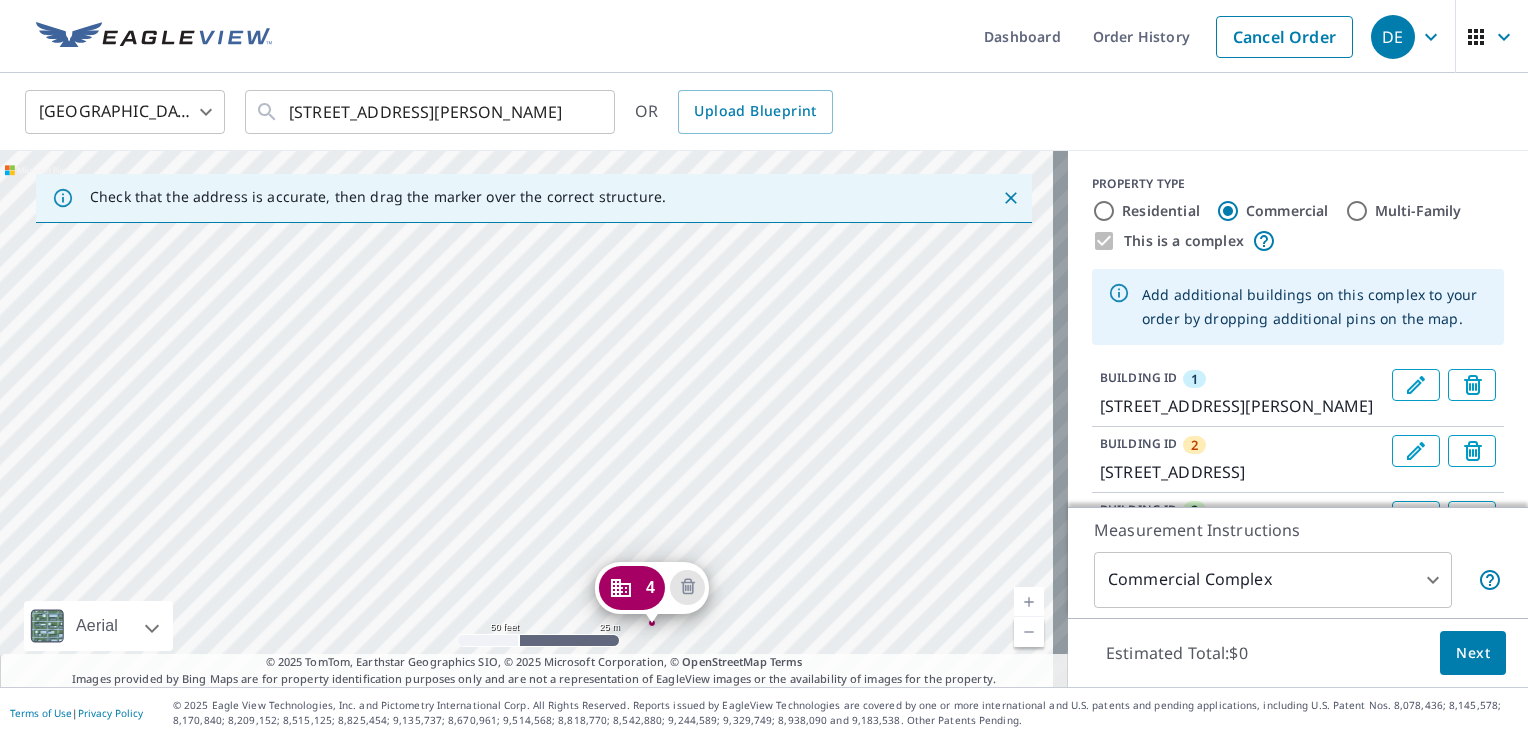 click on "Check that the address is accurate, then drag the marker over the correct structure." at bounding box center [534, 198] 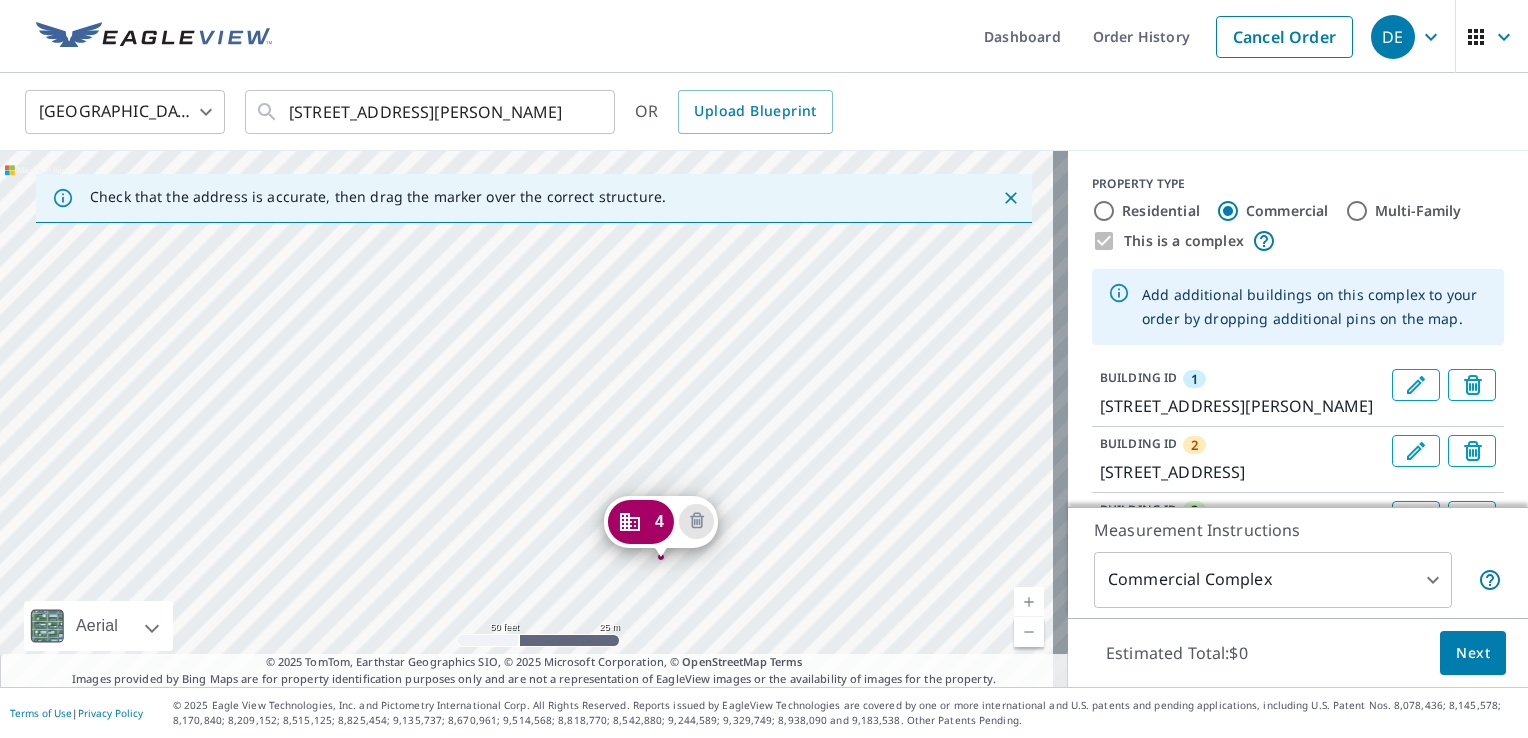 drag, startPoint x: 692, startPoint y: 160, endPoint x: 701, endPoint y: 144, distance: 18.35756 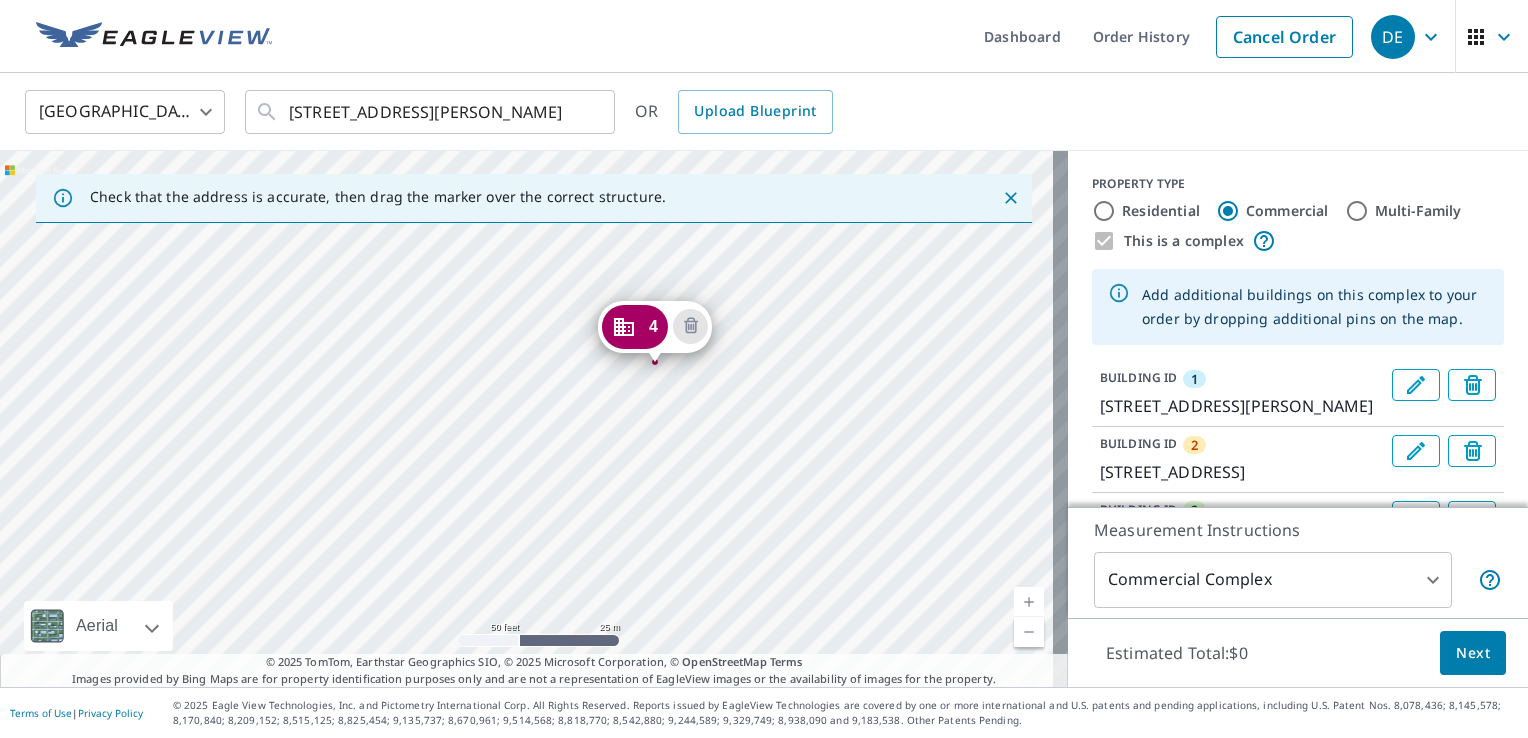 drag, startPoint x: 646, startPoint y: 518, endPoint x: 638, endPoint y: 322, distance: 196.1632 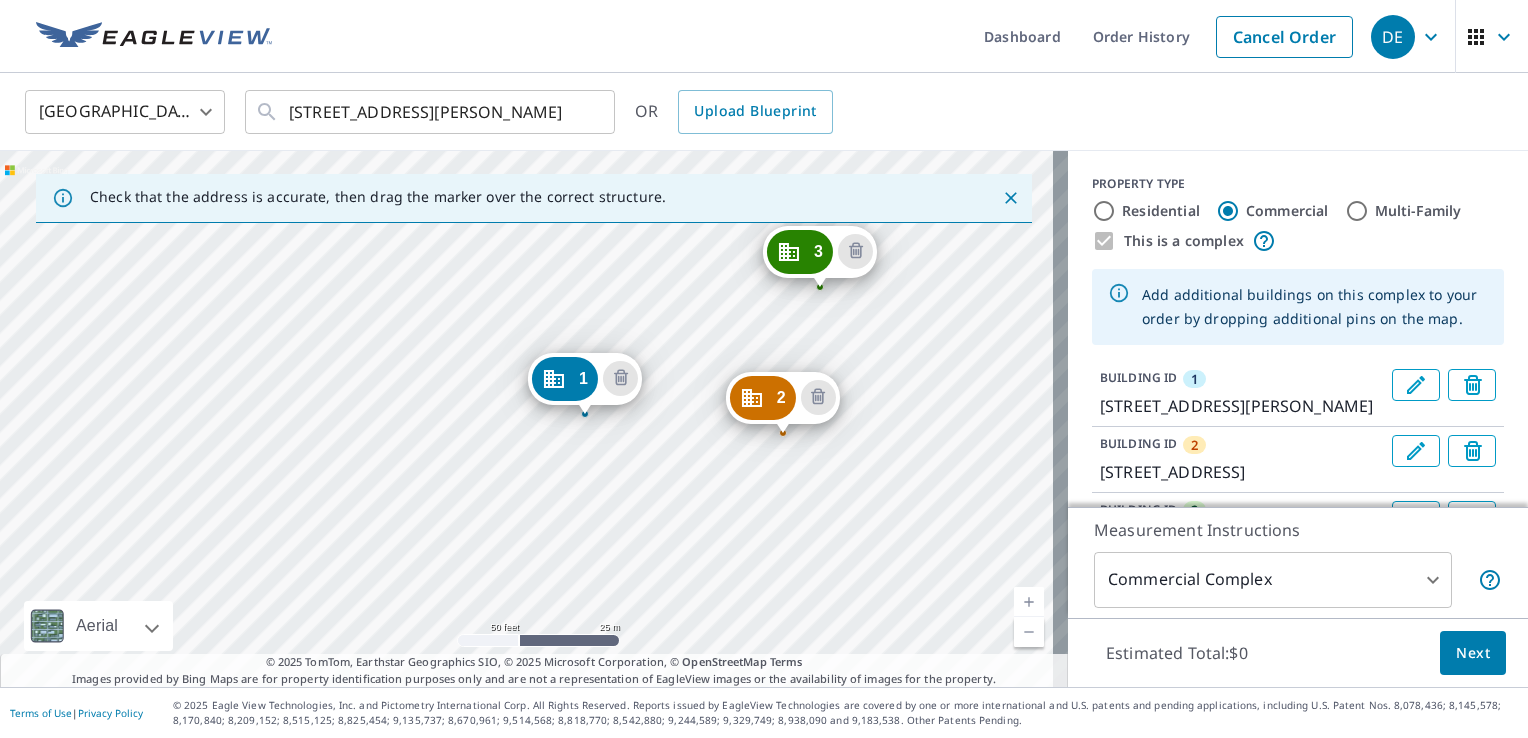 drag, startPoint x: 513, startPoint y: 372, endPoint x: 571, endPoint y: 370, distance: 58.034473 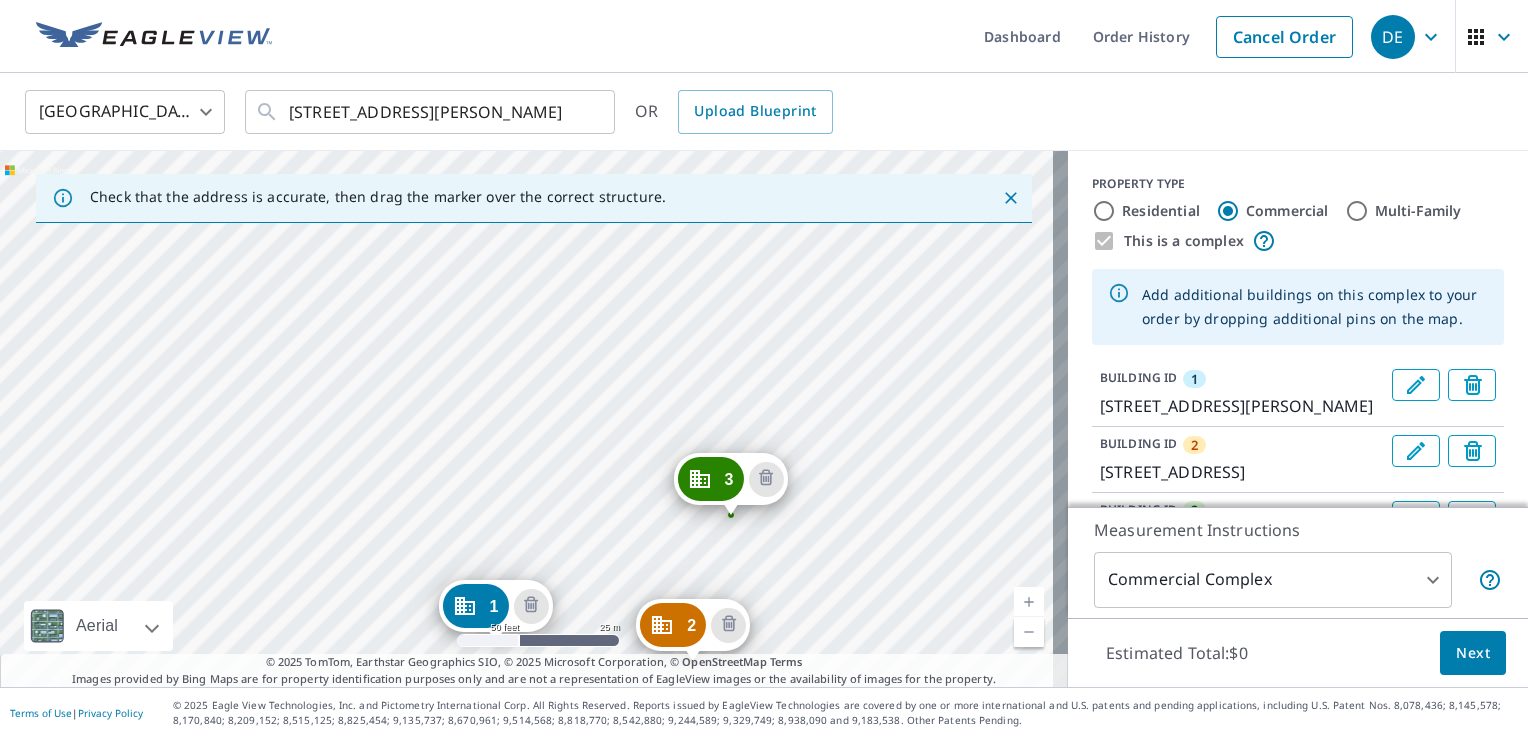 drag, startPoint x: 938, startPoint y: 288, endPoint x: 906, endPoint y: 515, distance: 229.24442 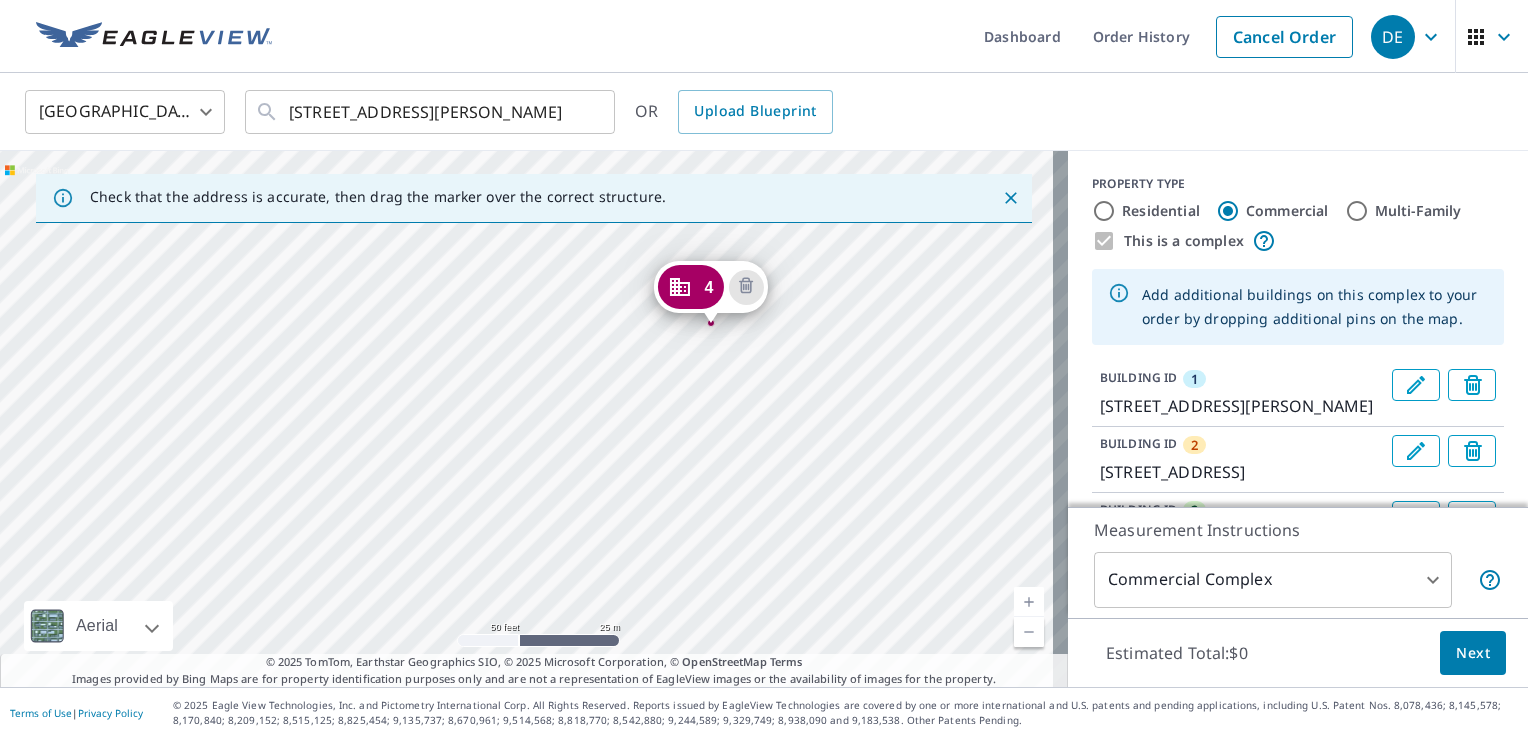 drag, startPoint x: 880, startPoint y: 303, endPoint x: 863, endPoint y: 583, distance: 280.5156 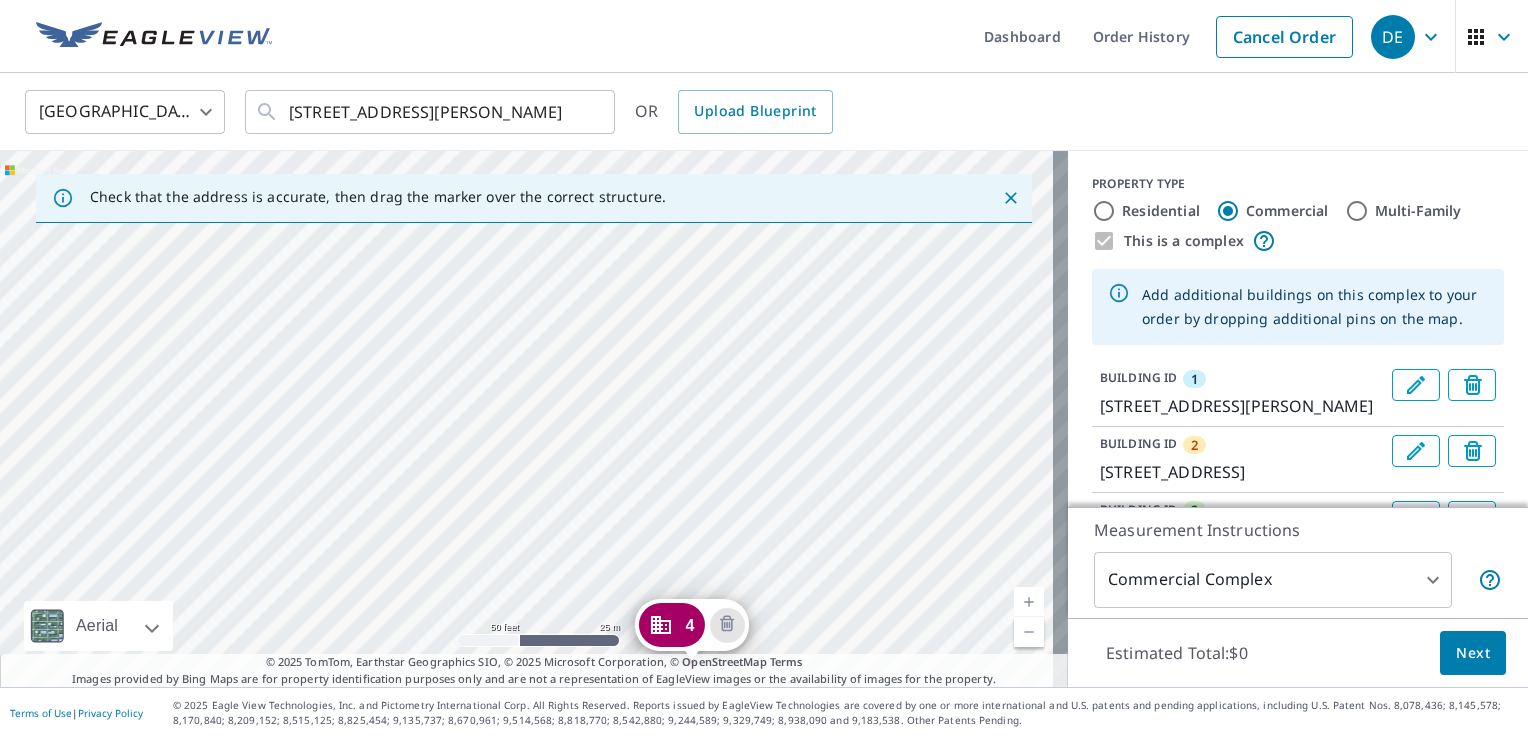 drag, startPoint x: 857, startPoint y: 338, endPoint x: 841, endPoint y: 699, distance: 361.3544 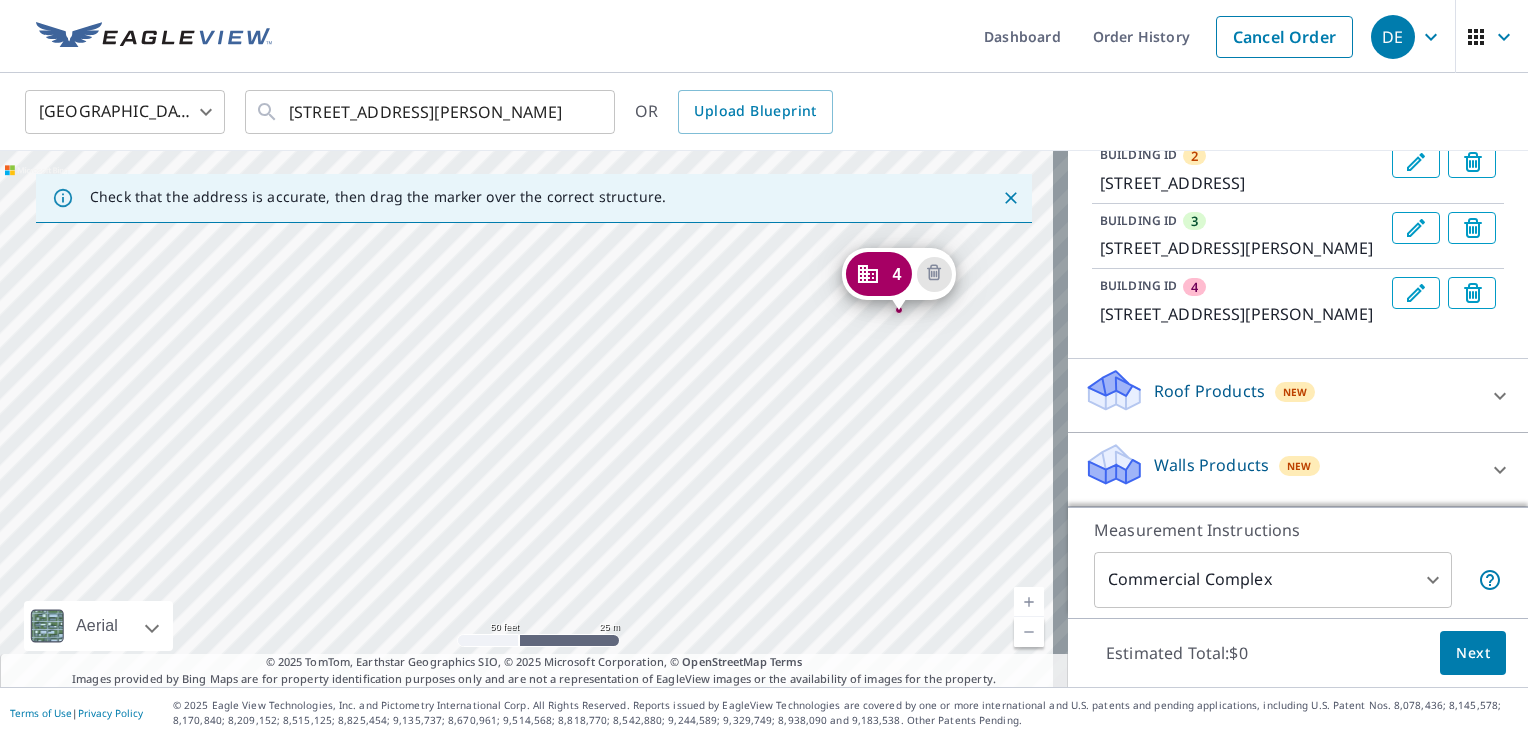 scroll, scrollTop: 385, scrollLeft: 0, axis: vertical 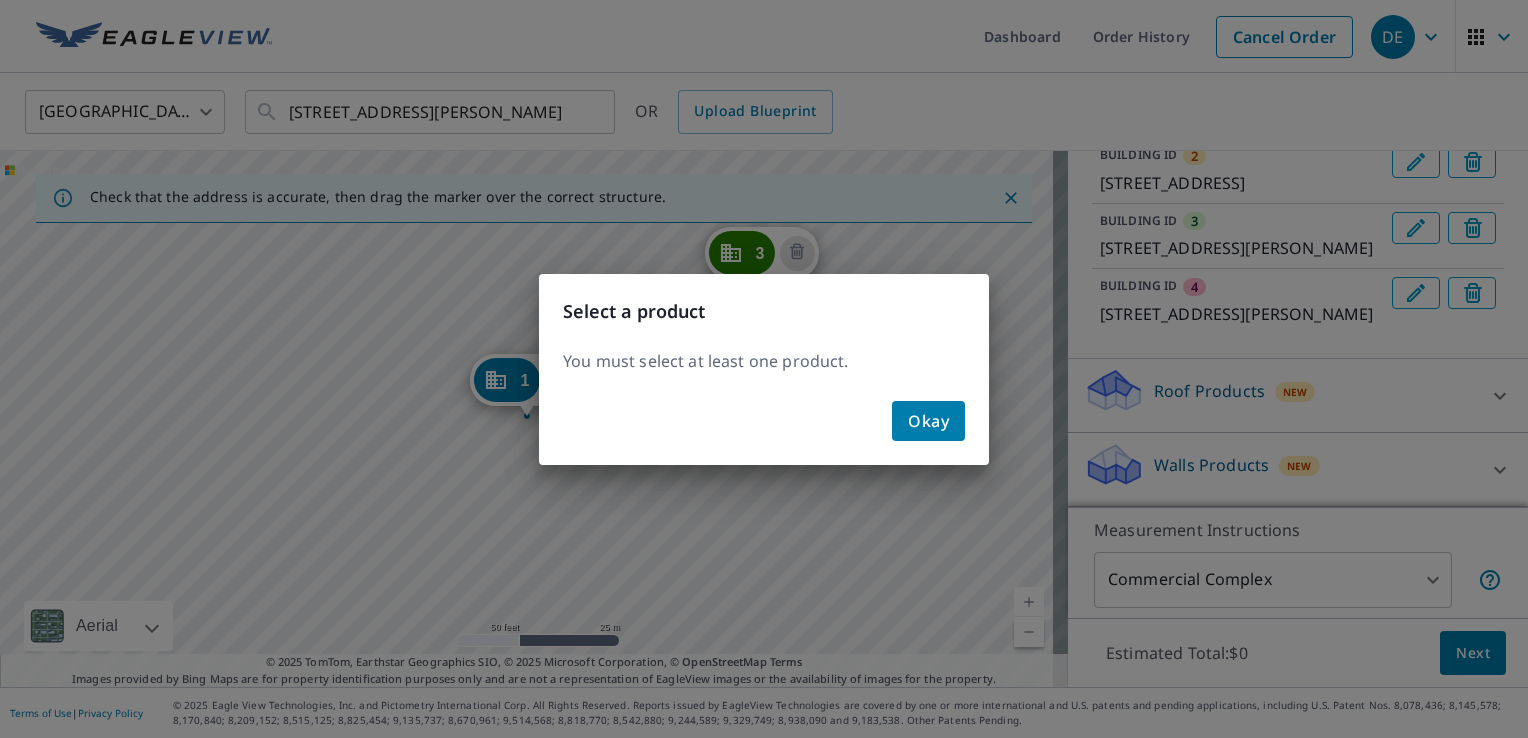 click on "Okay" at bounding box center (928, 421) 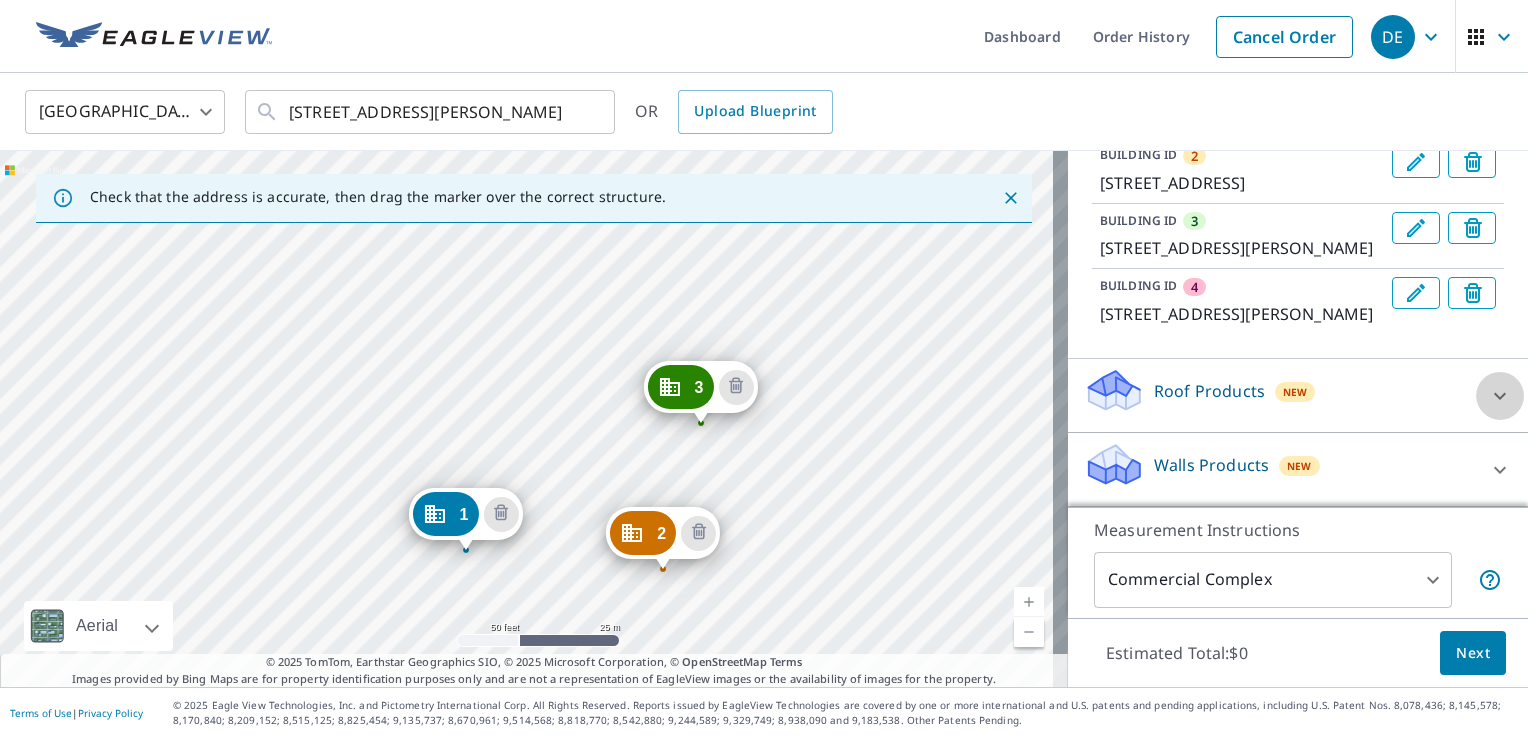 click 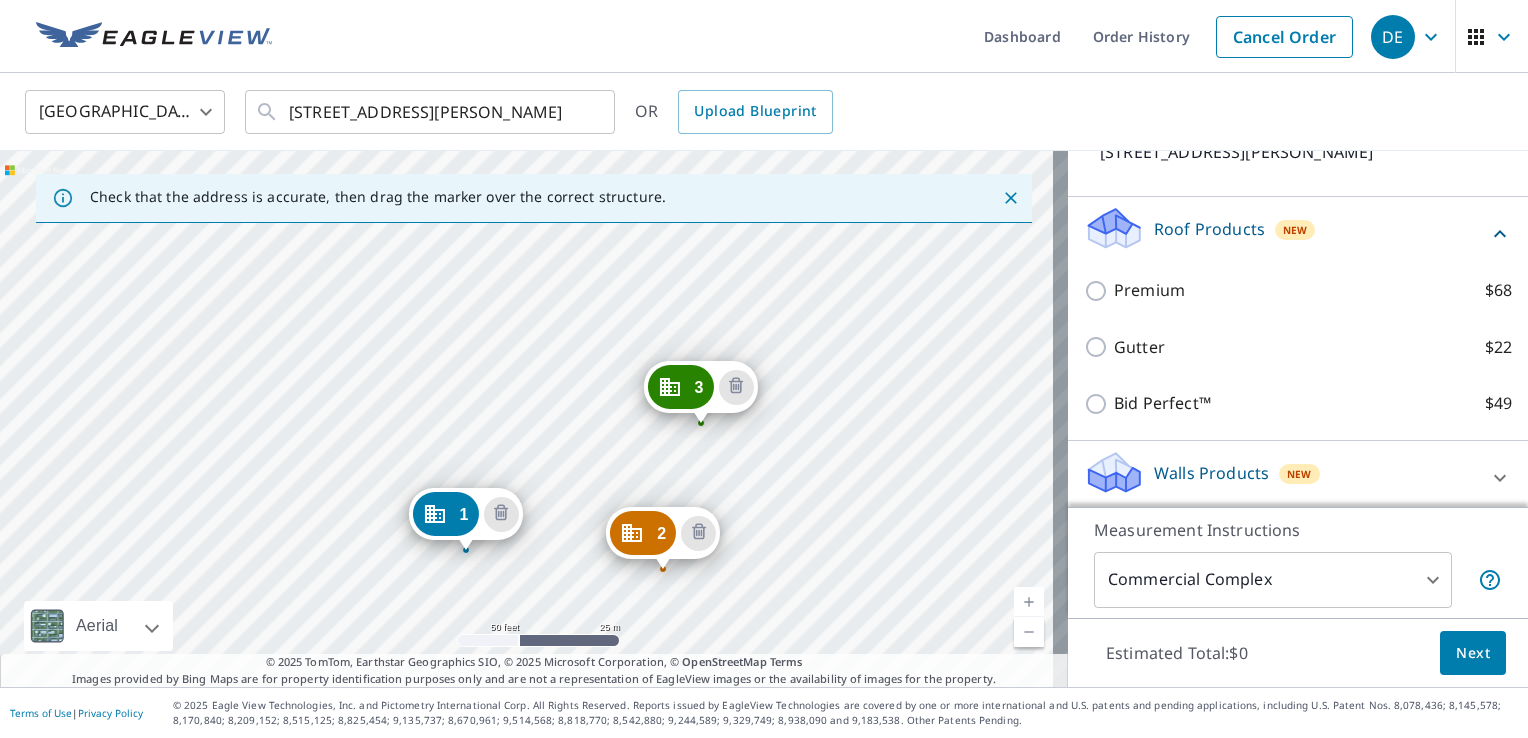 scroll, scrollTop: 485, scrollLeft: 0, axis: vertical 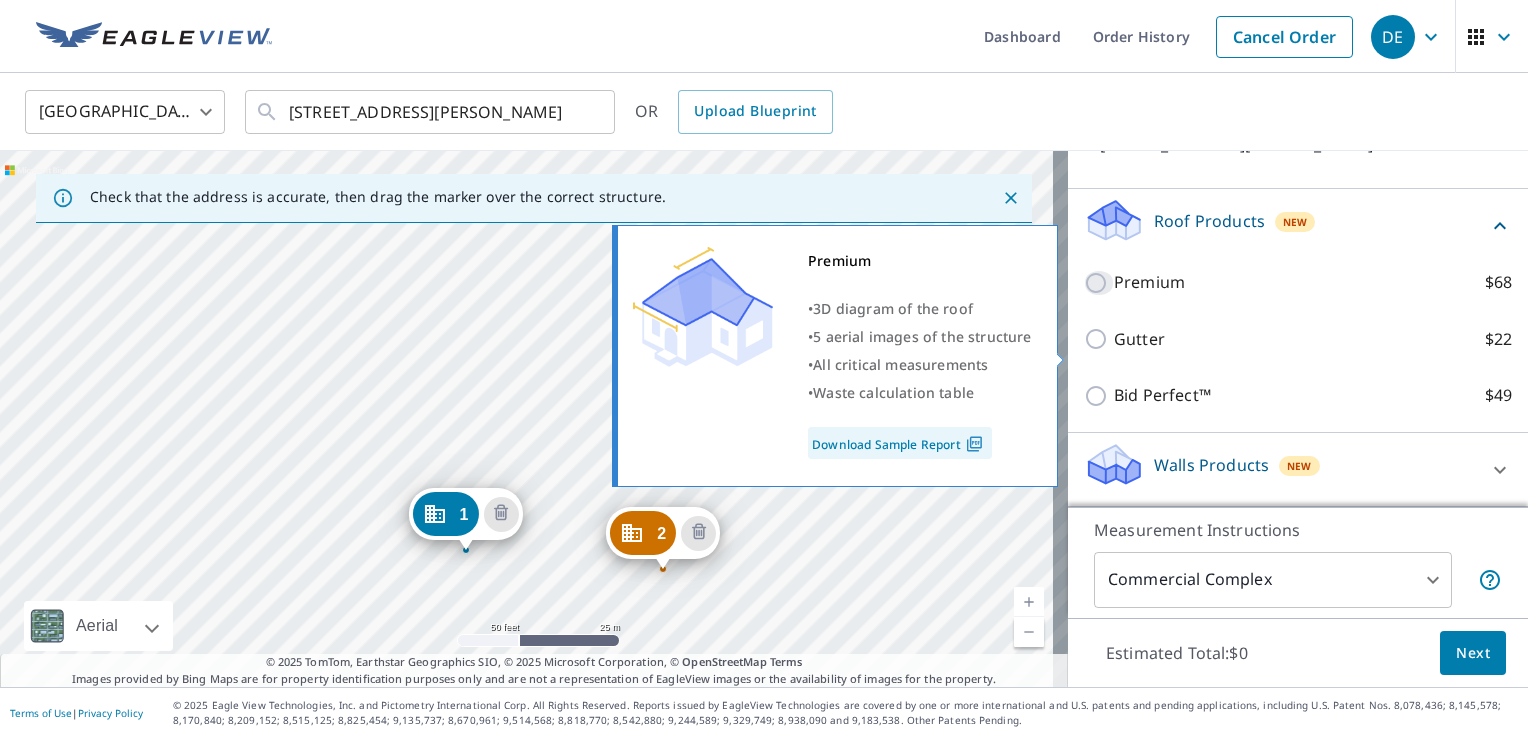 click on "Premium $68" at bounding box center (1099, 283) 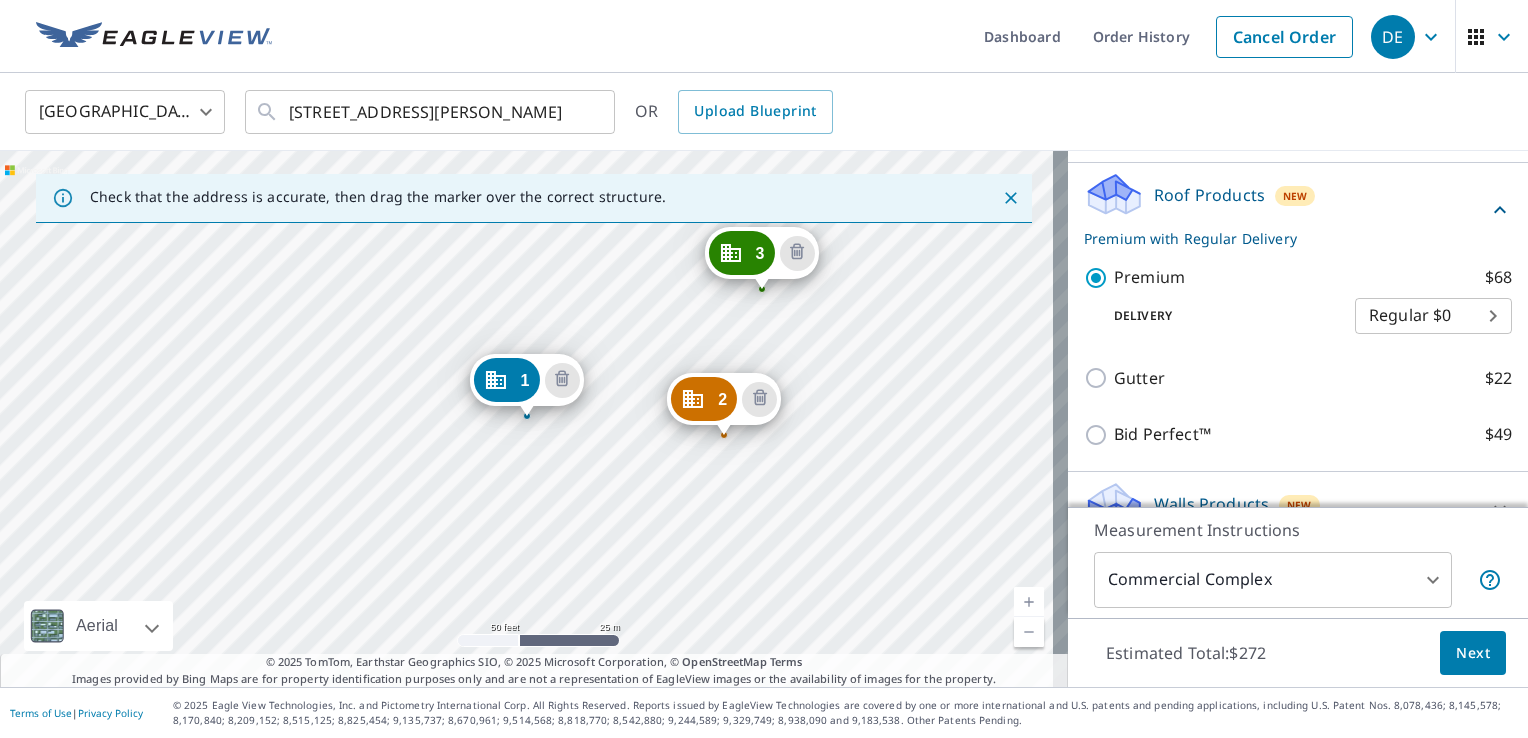 click on "Next" at bounding box center (1473, 653) 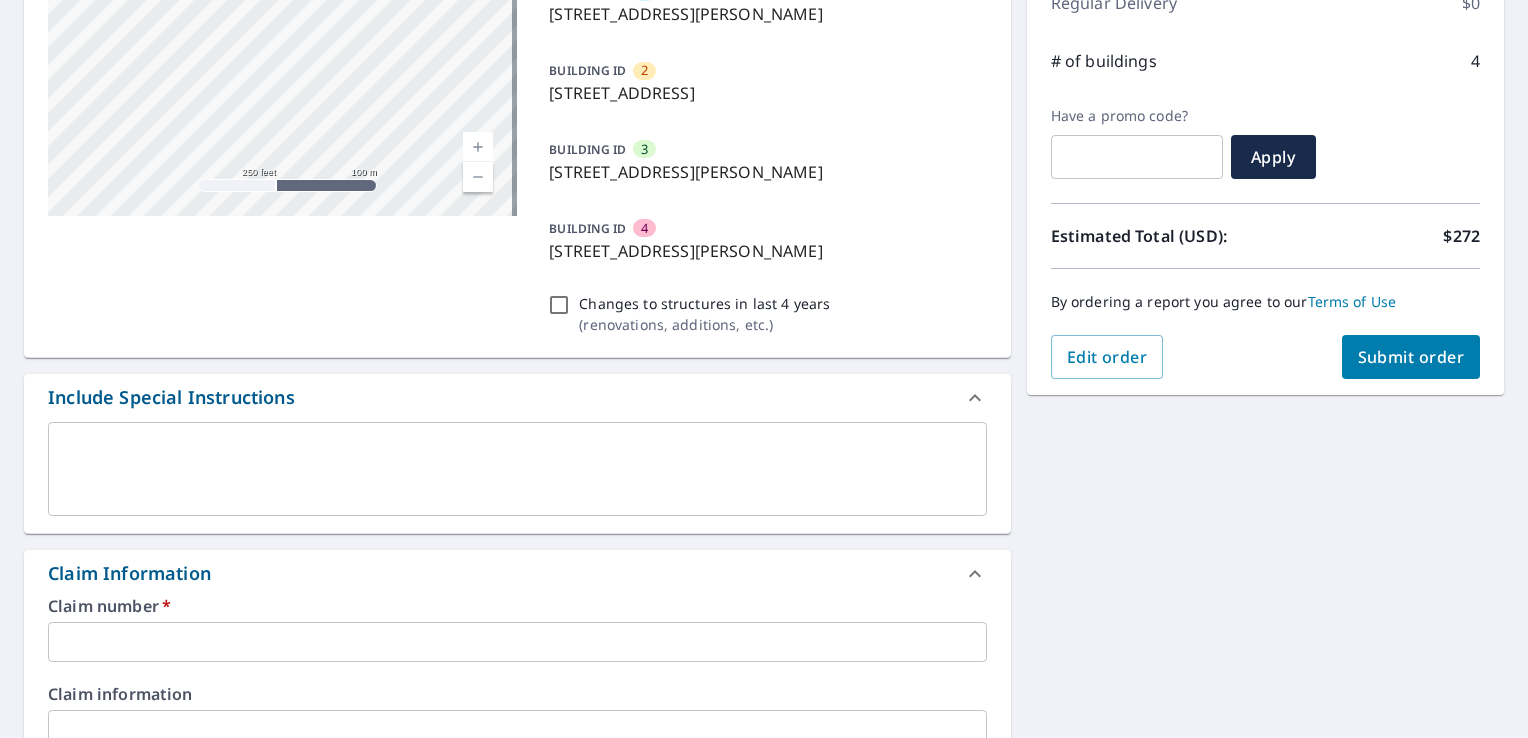 scroll, scrollTop: 400, scrollLeft: 0, axis: vertical 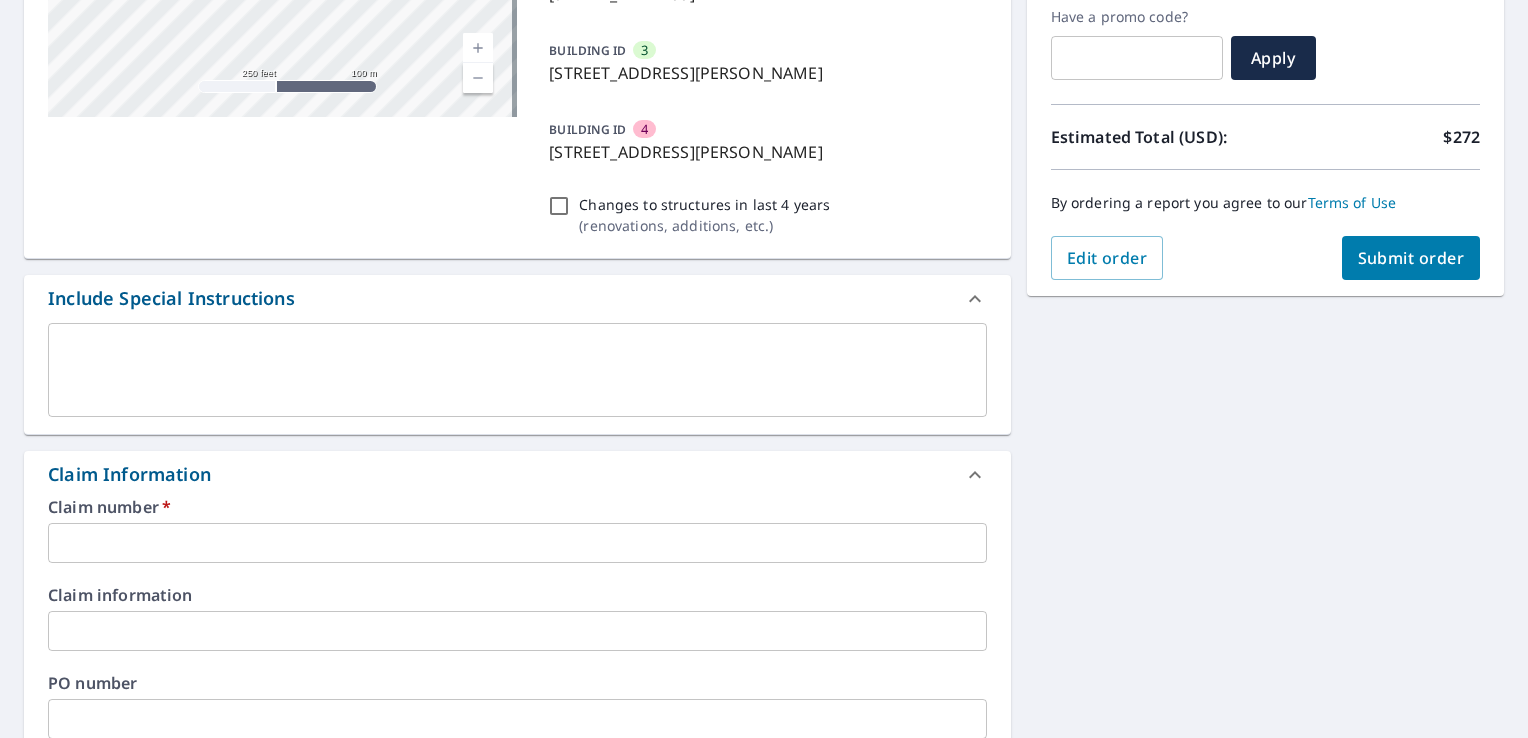 click at bounding box center (517, 543) 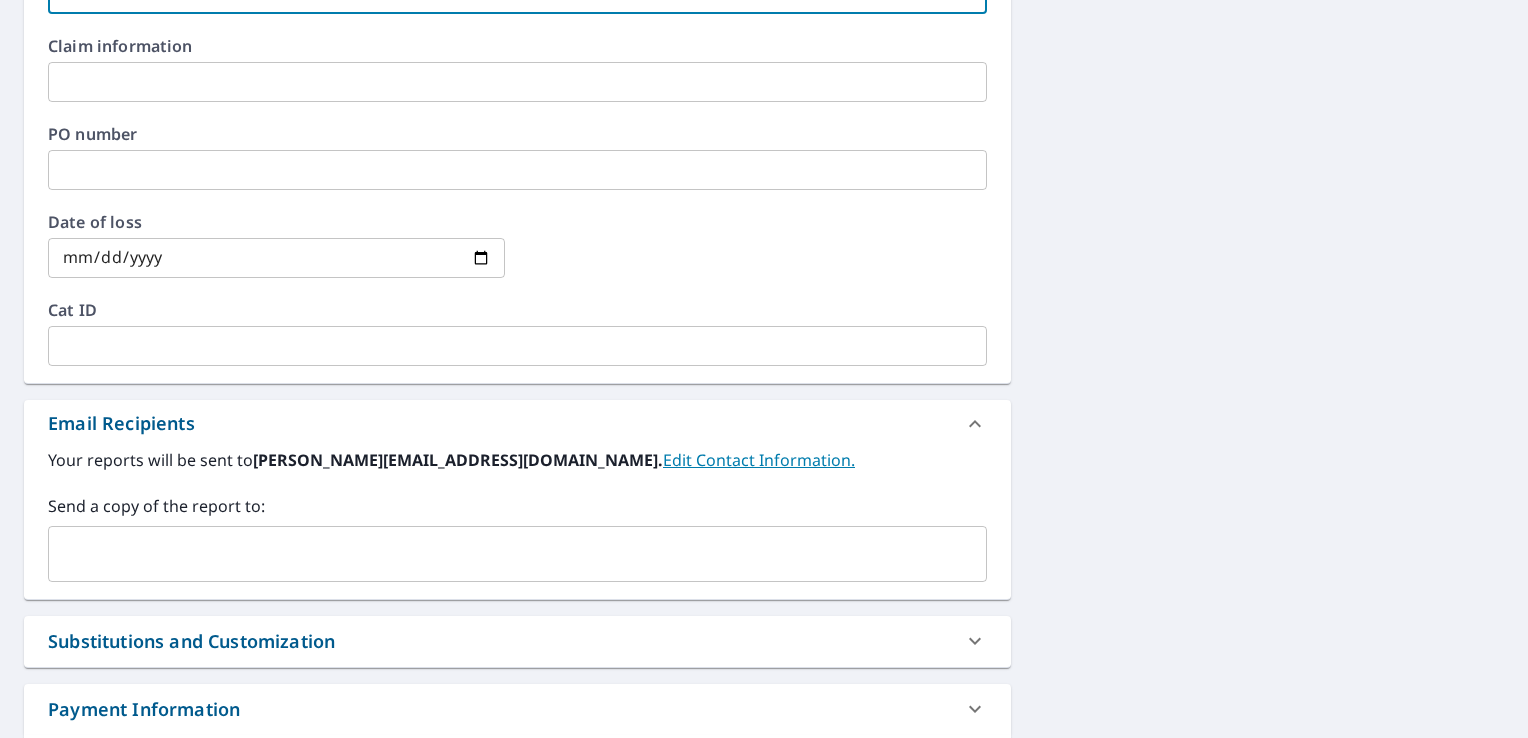 scroll, scrollTop: 1000, scrollLeft: 0, axis: vertical 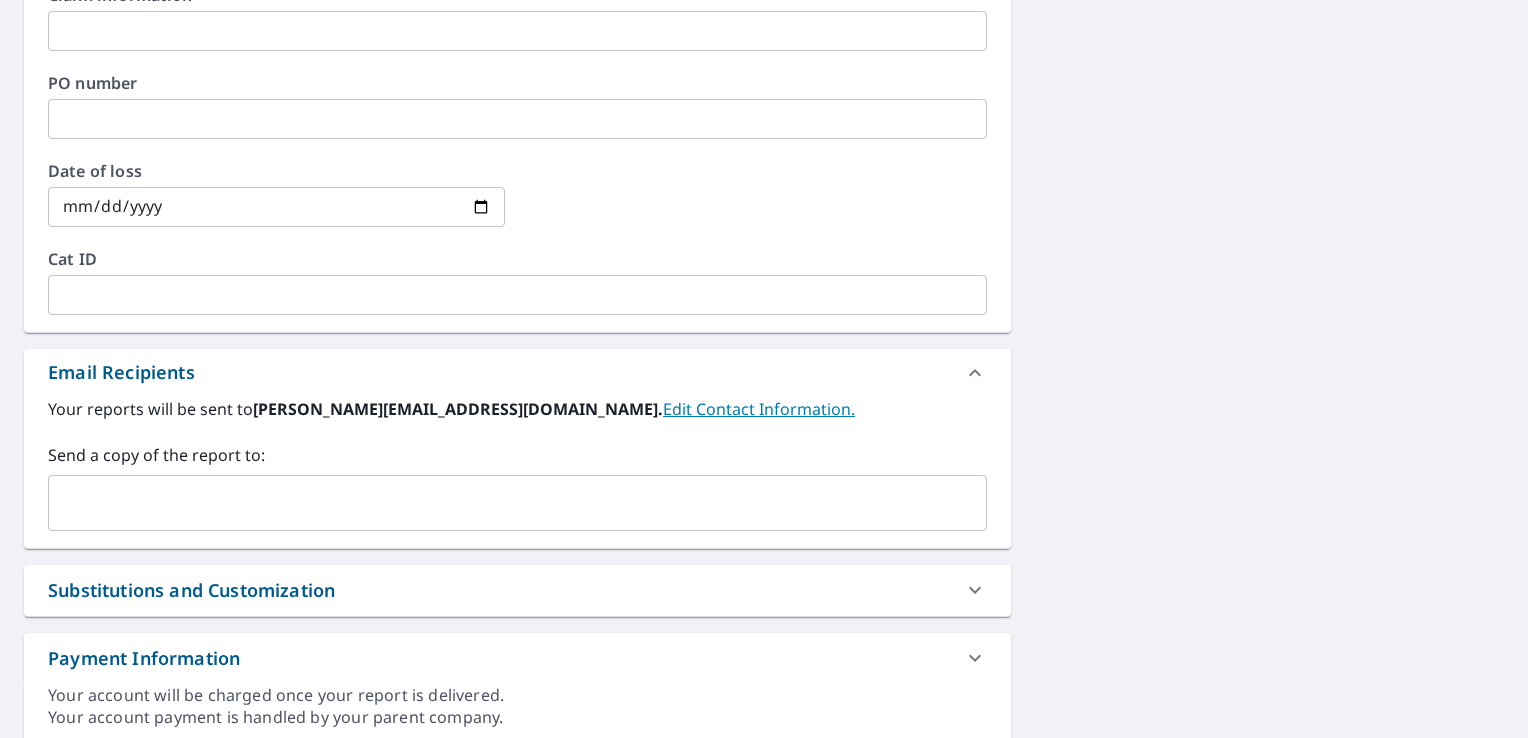 type on "2222" 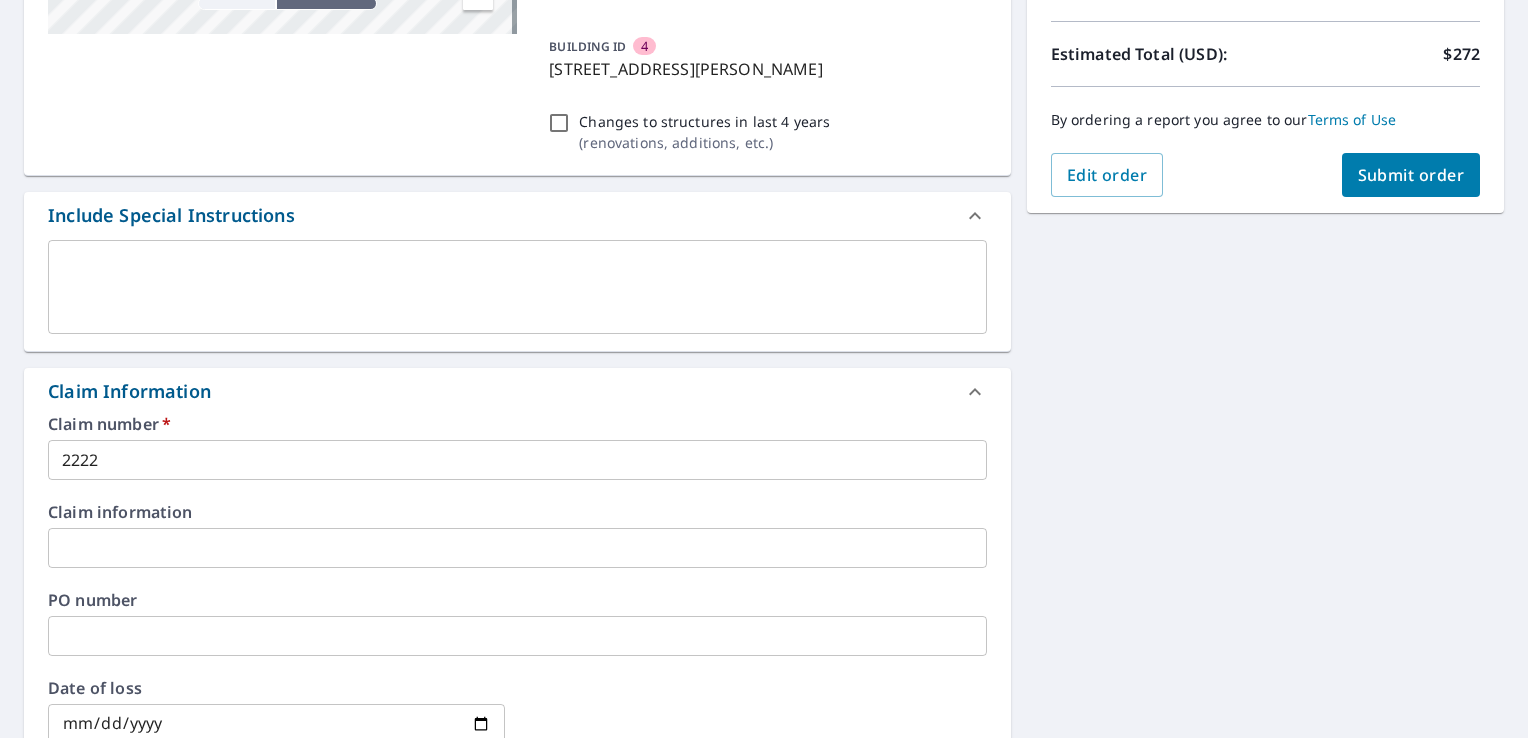 scroll, scrollTop: 473, scrollLeft: 0, axis: vertical 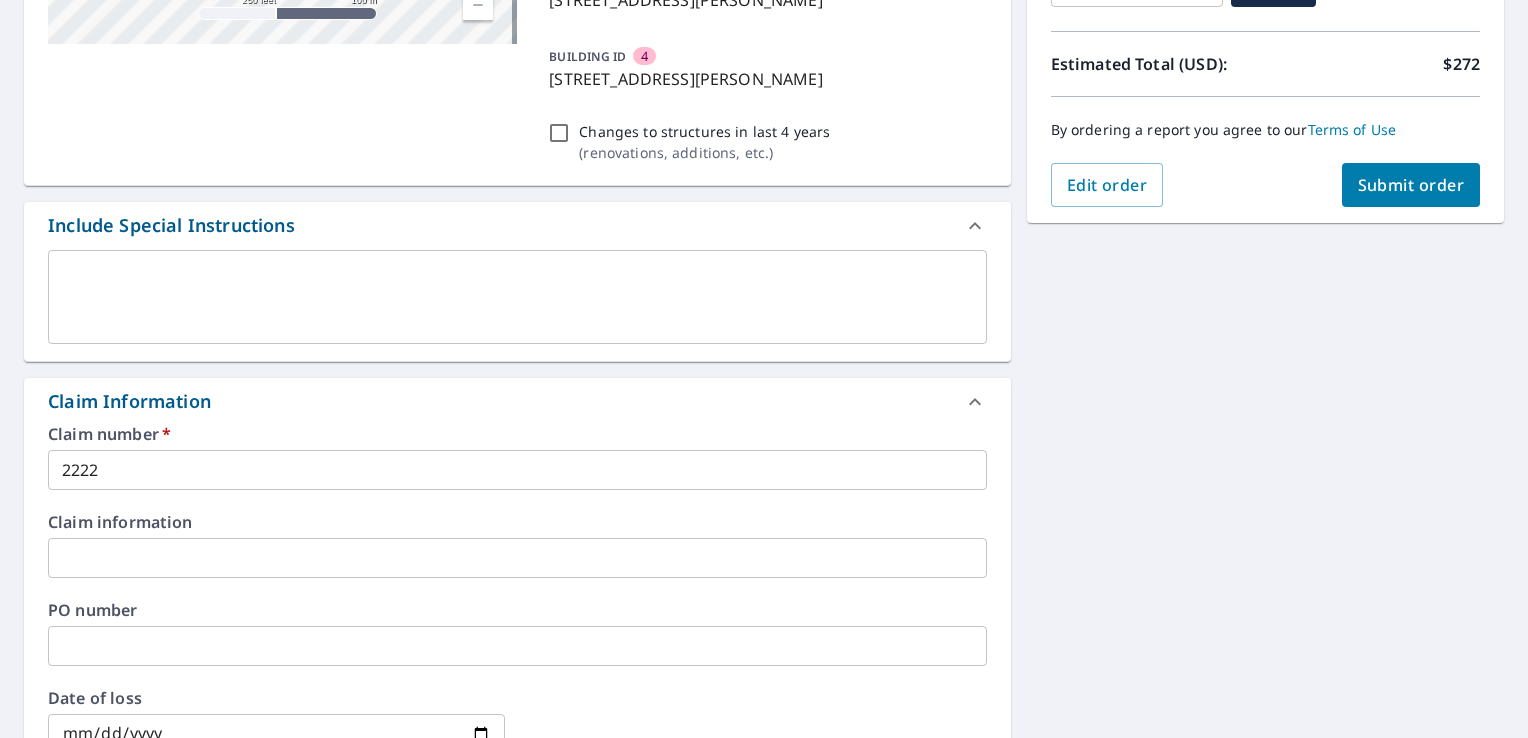type on "[PERSON_NAME][EMAIL_ADDRESS][DOMAIN_NAME]" 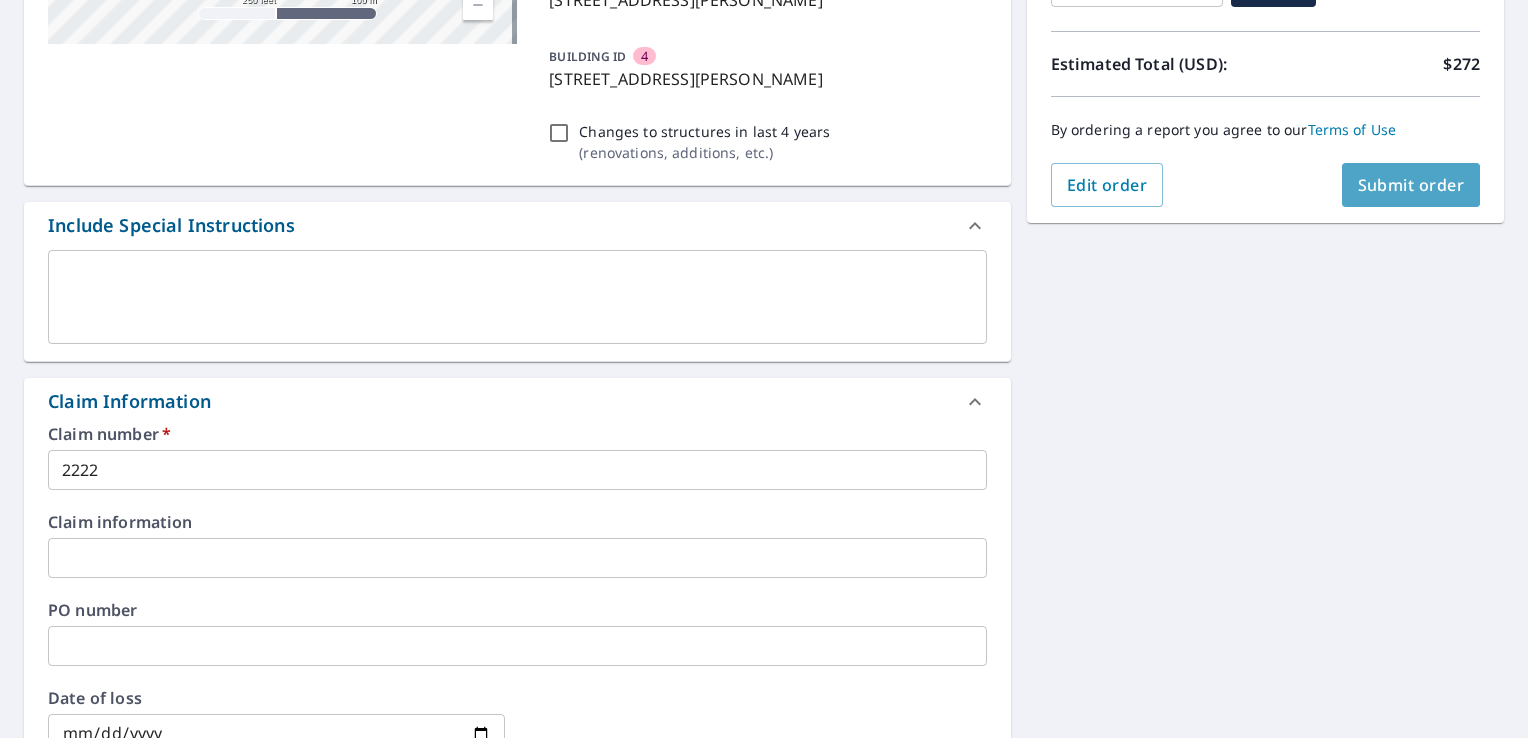 click on "Submit order" at bounding box center [1411, 185] 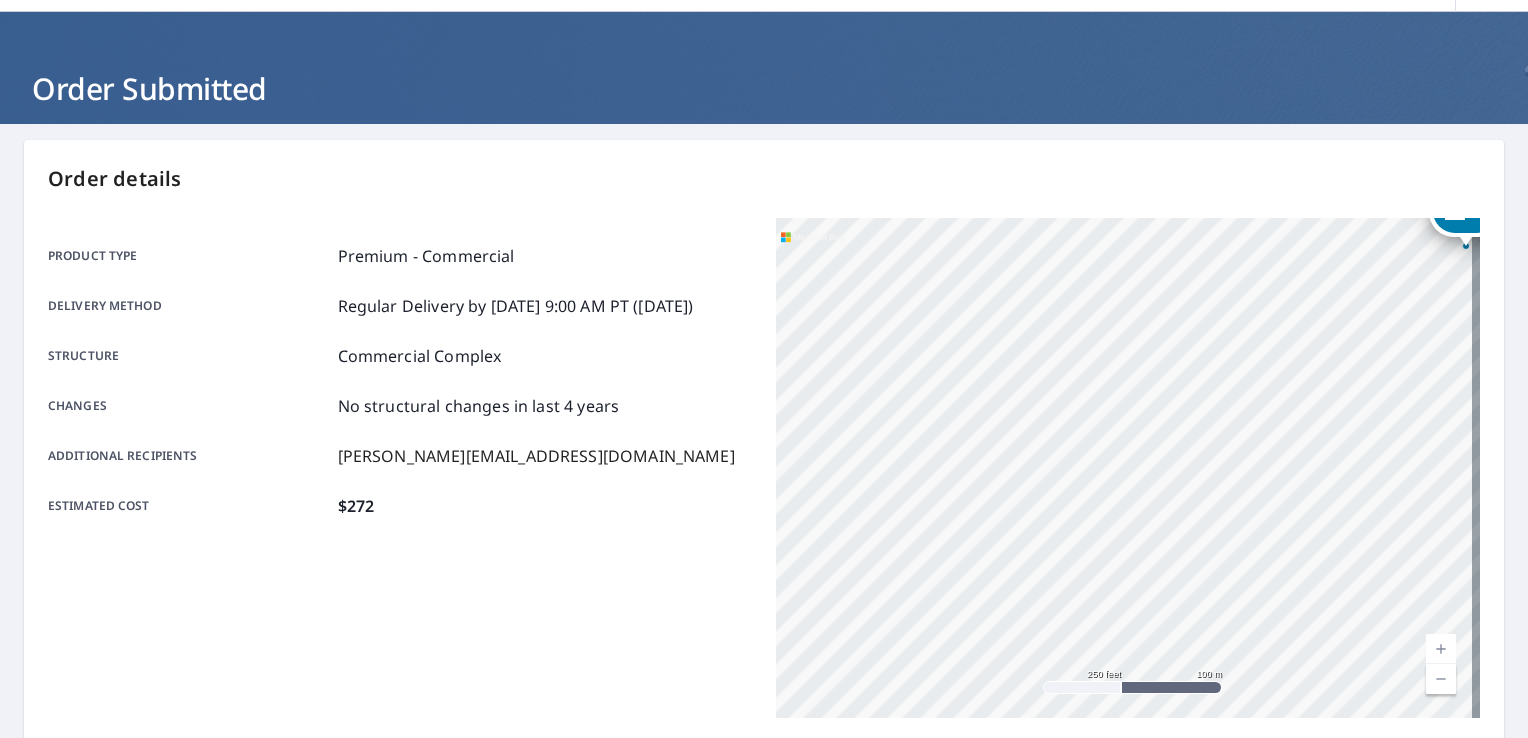 scroll, scrollTop: 0, scrollLeft: 0, axis: both 